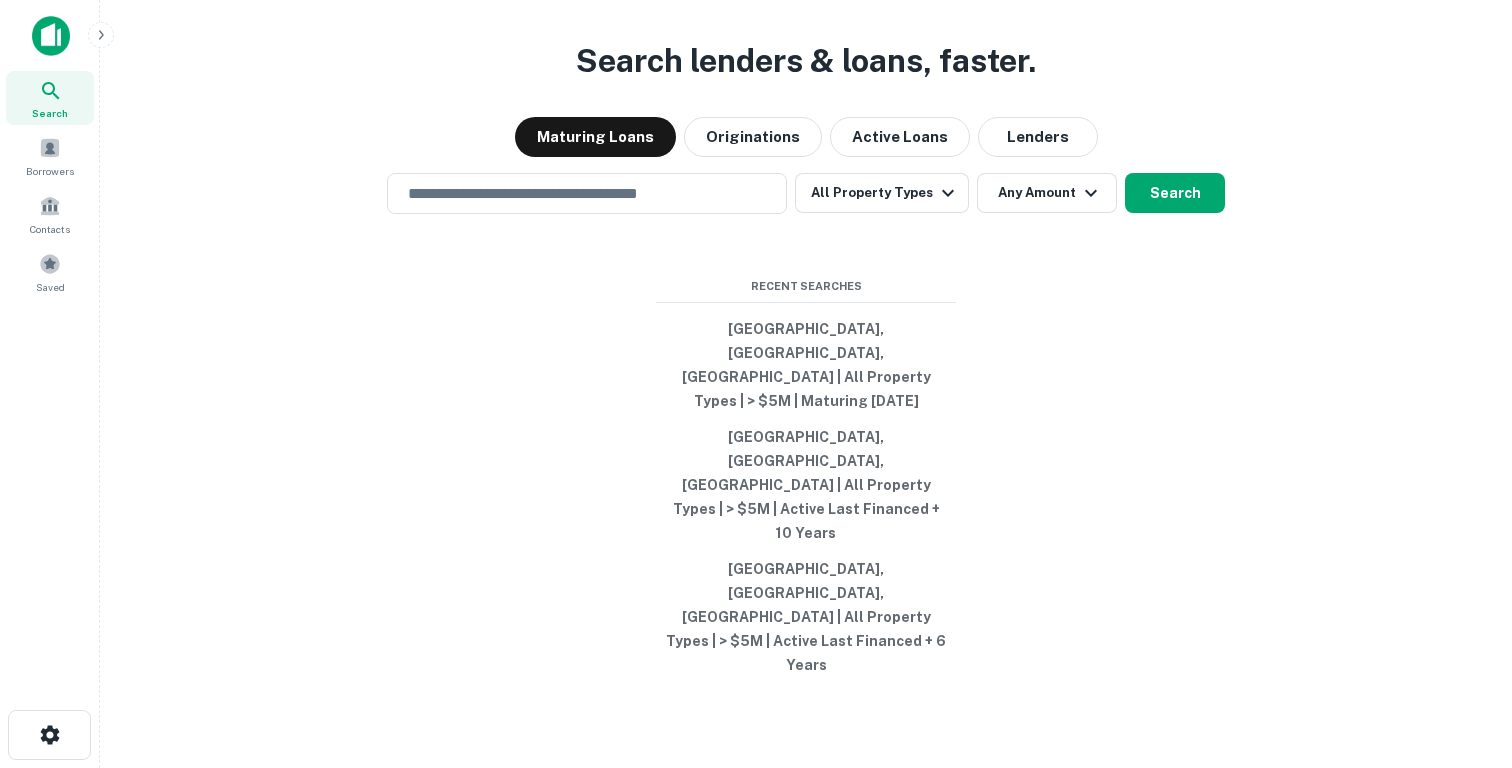 scroll, scrollTop: 0, scrollLeft: 0, axis: both 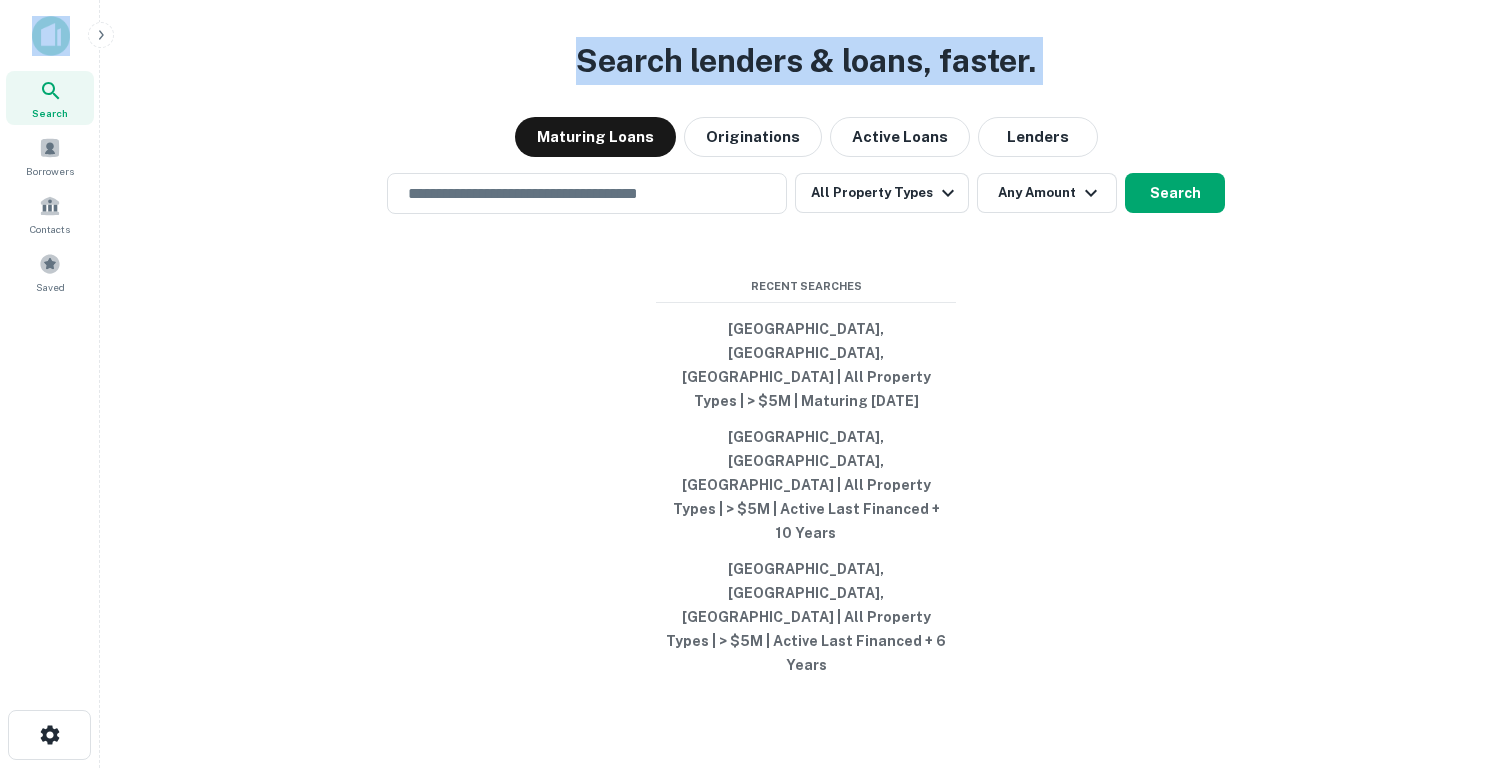 click on "Search         Borrowers         Contacts         Saved     Search lenders & loans, faster. Maturing Loans Originations Active Loans Lenders ​ All Property Types Any Amount Search Recent Searches Miami, FL, USA | All Property Types | > $5M | Maturing In 1 Year Miami, FL, USA | All Property Types | > $5M | Active Last Financed + 10 Years Miami, FL, USA | All Property Types | > $5M | Active Last Financed + 6 Years" at bounding box center [756, 384] 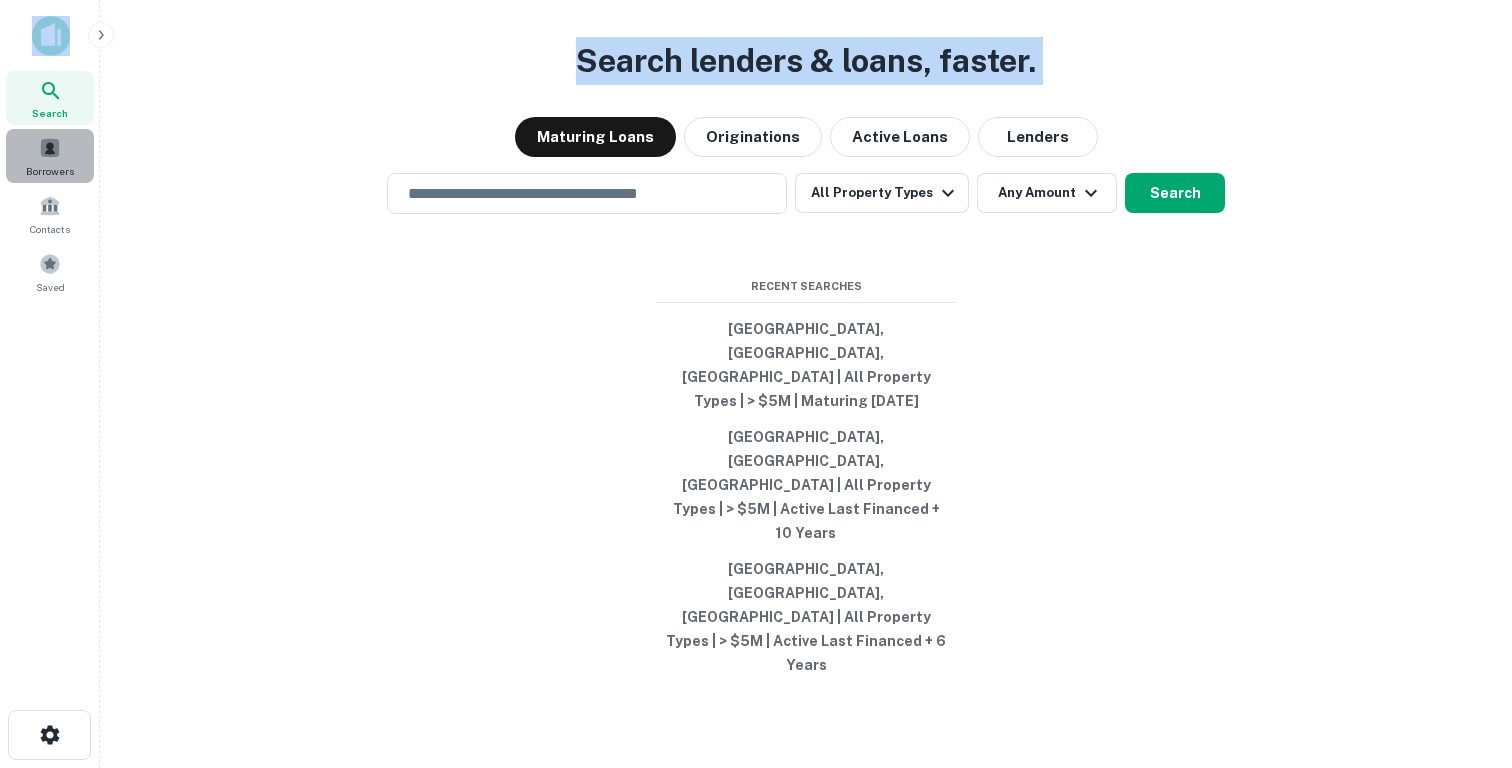 click at bounding box center [50, 148] 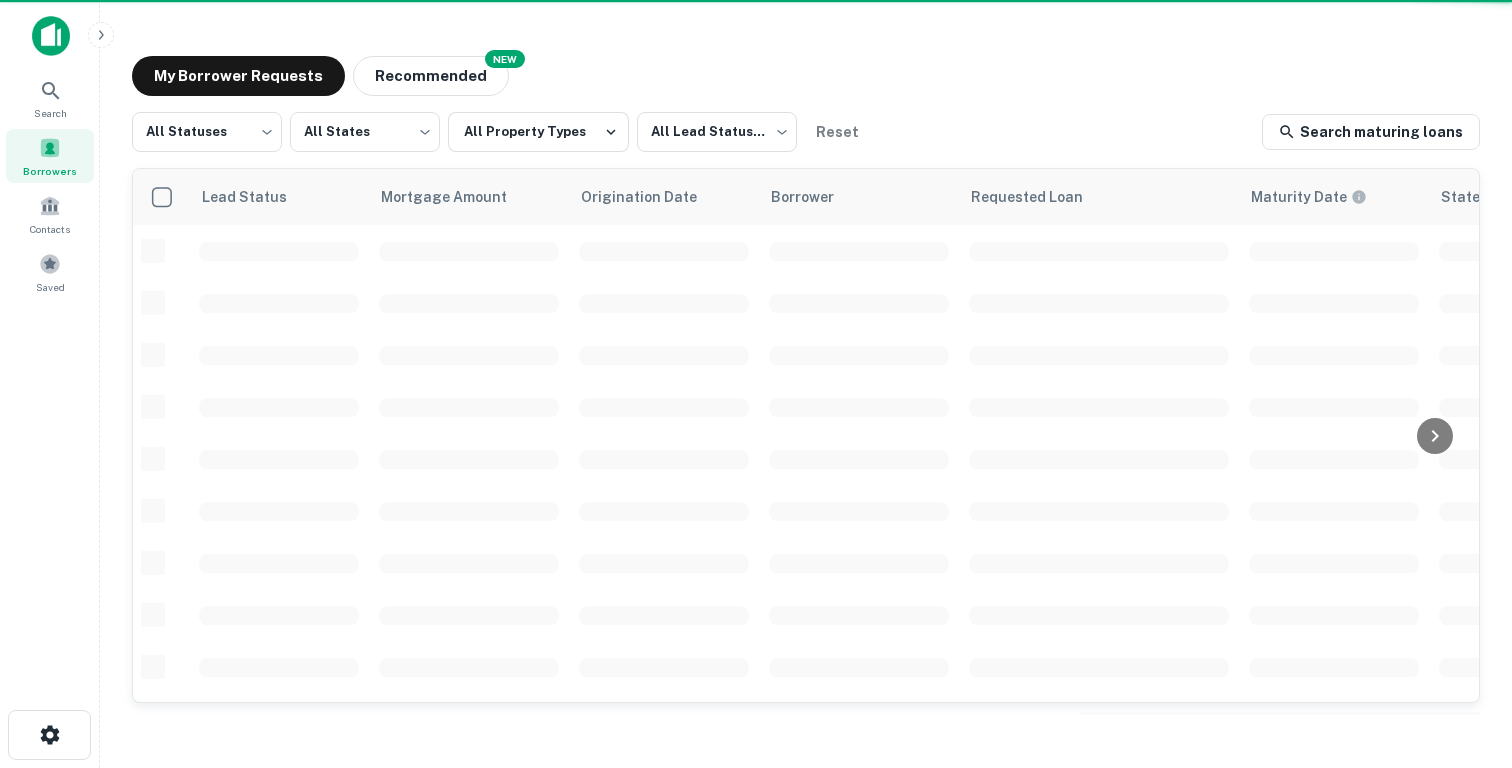 scroll, scrollTop: 0, scrollLeft: 0, axis: both 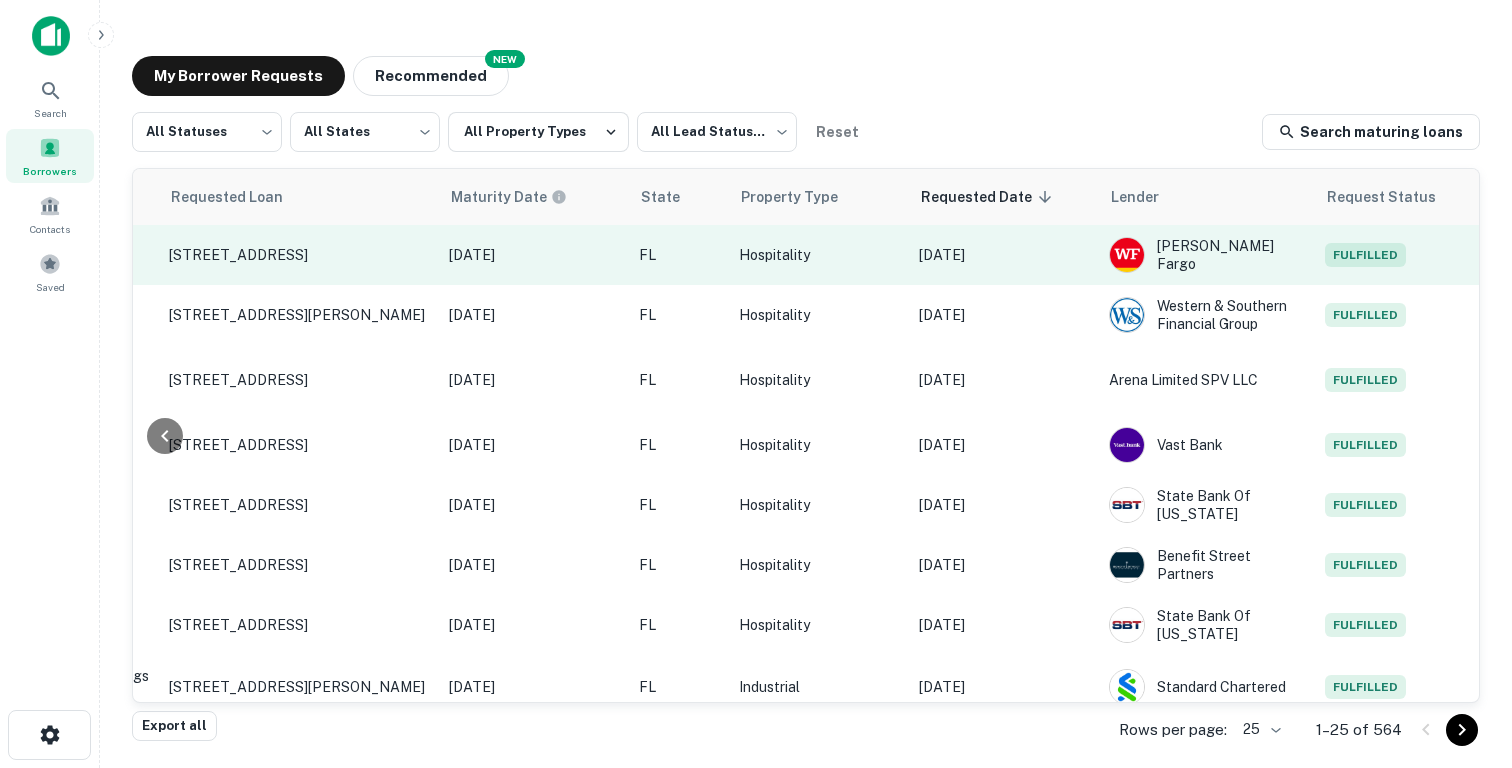 click on "Jul 09, 2025" at bounding box center [1004, 255] 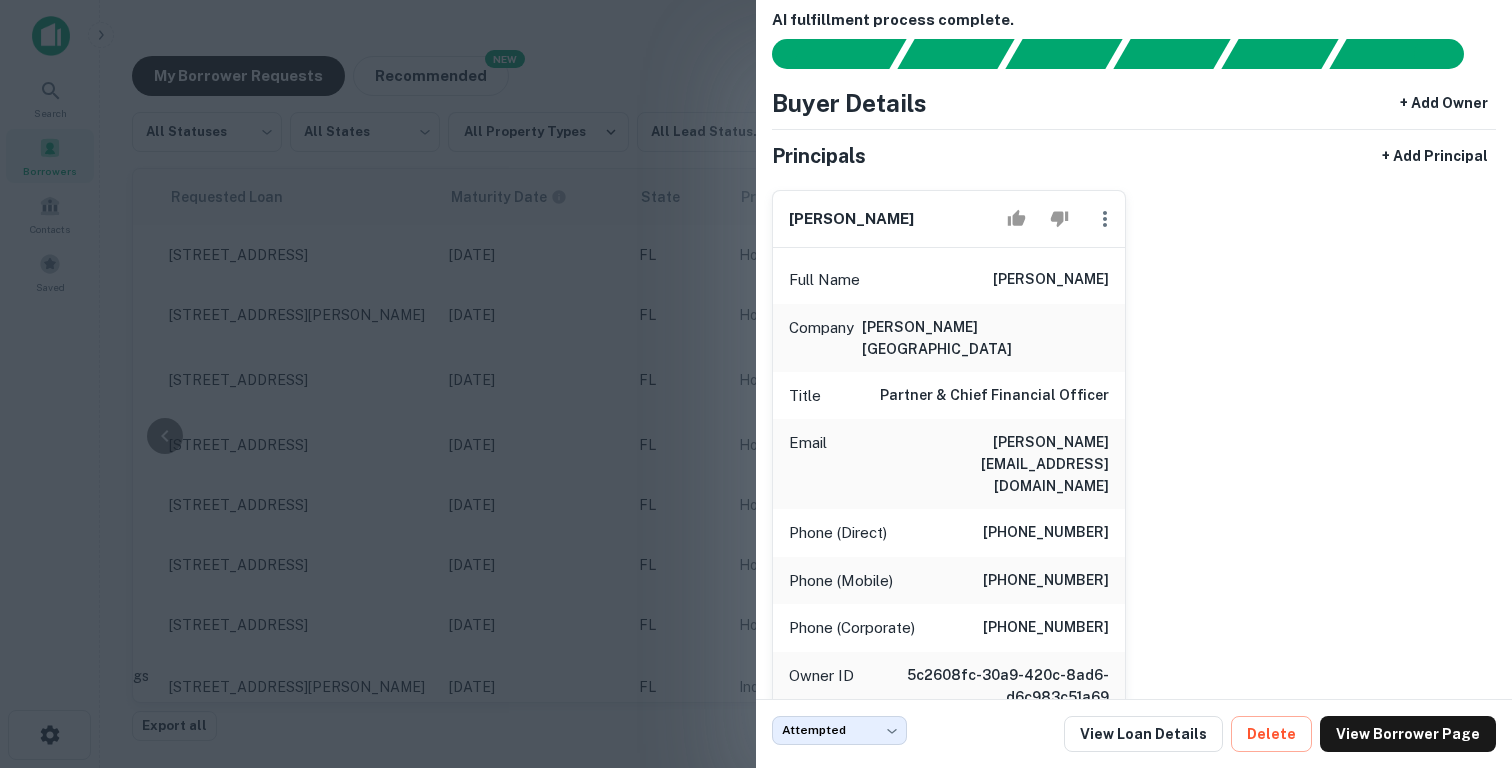 scroll, scrollTop: 627, scrollLeft: 0, axis: vertical 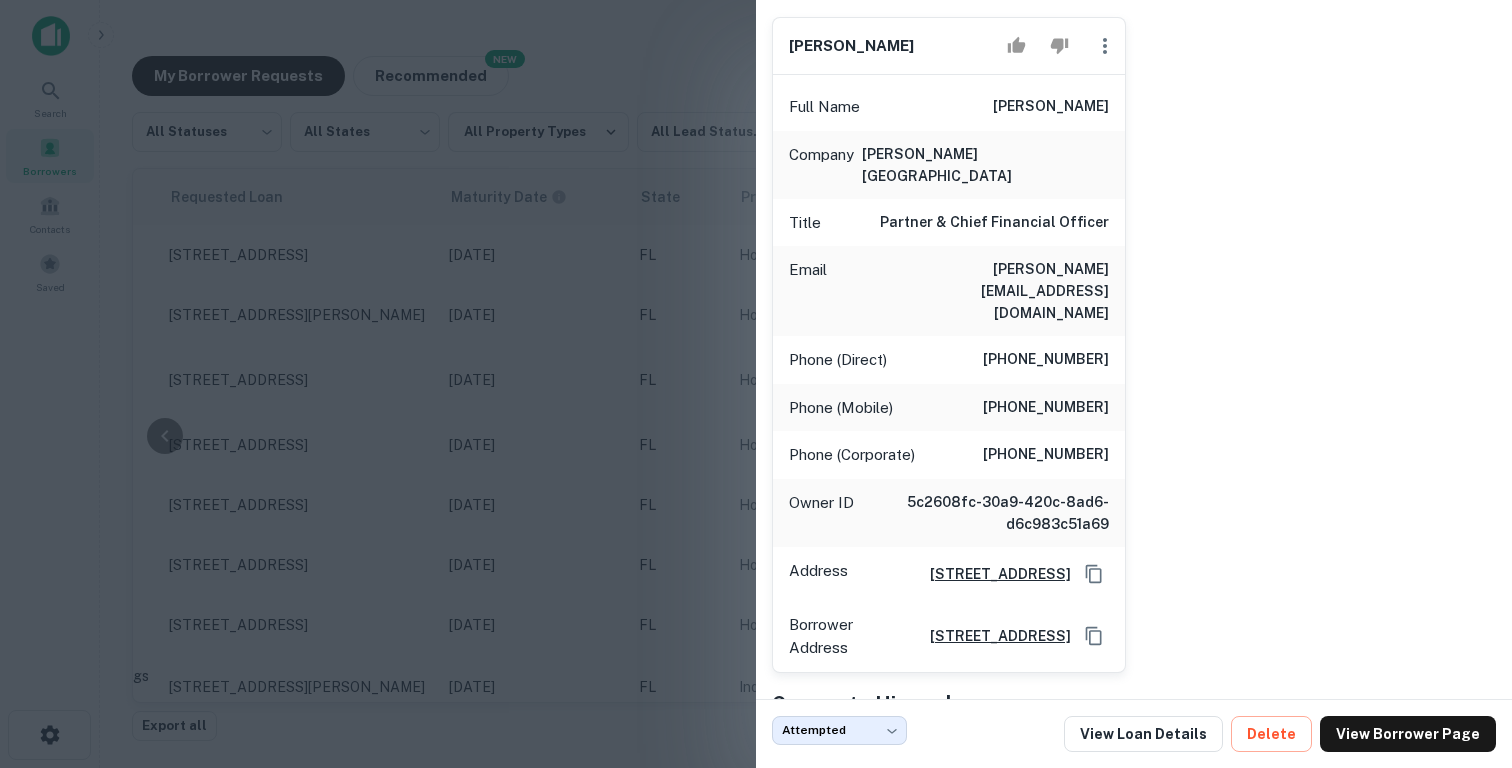 click at bounding box center [756, 384] 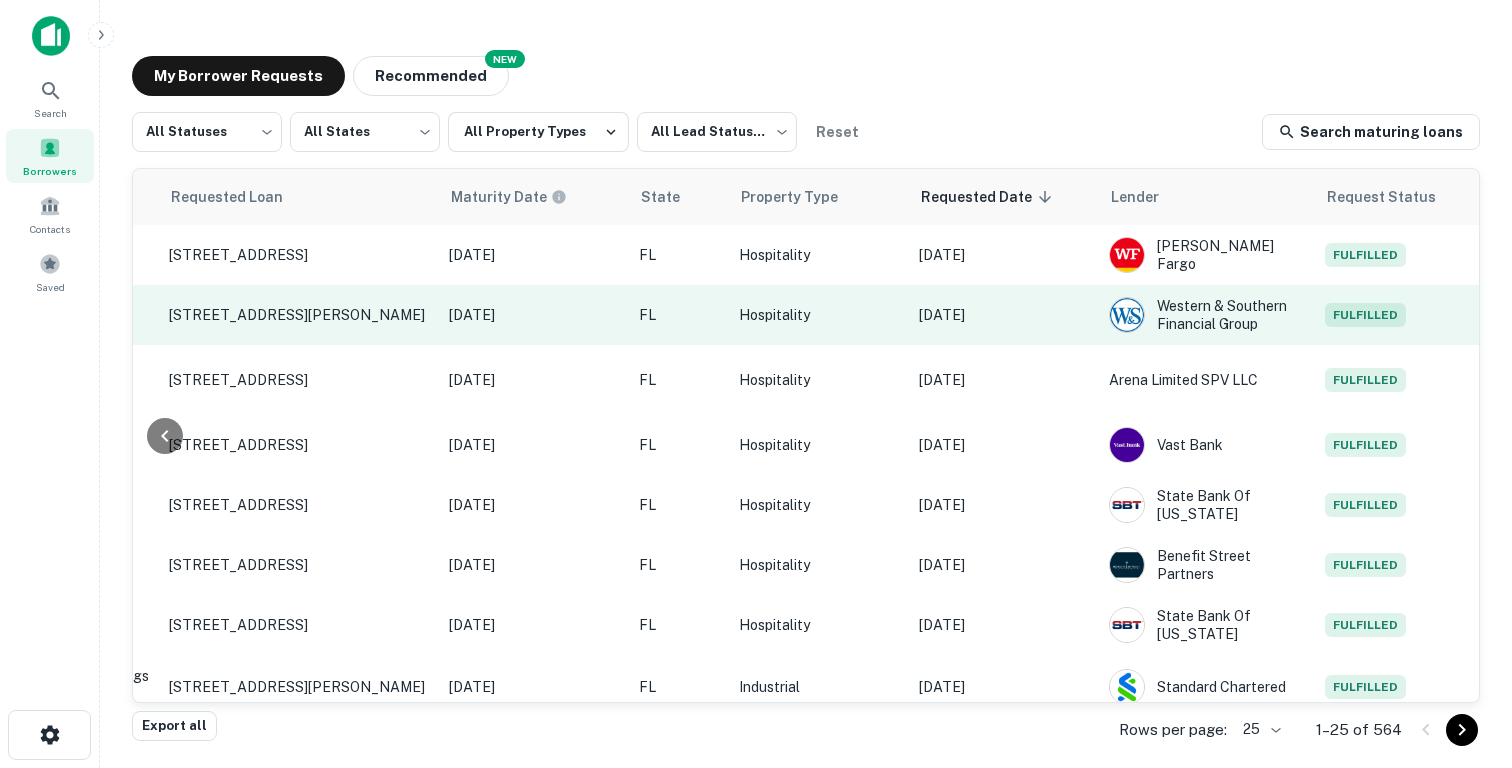 click on "Hospitality" at bounding box center [819, 315] 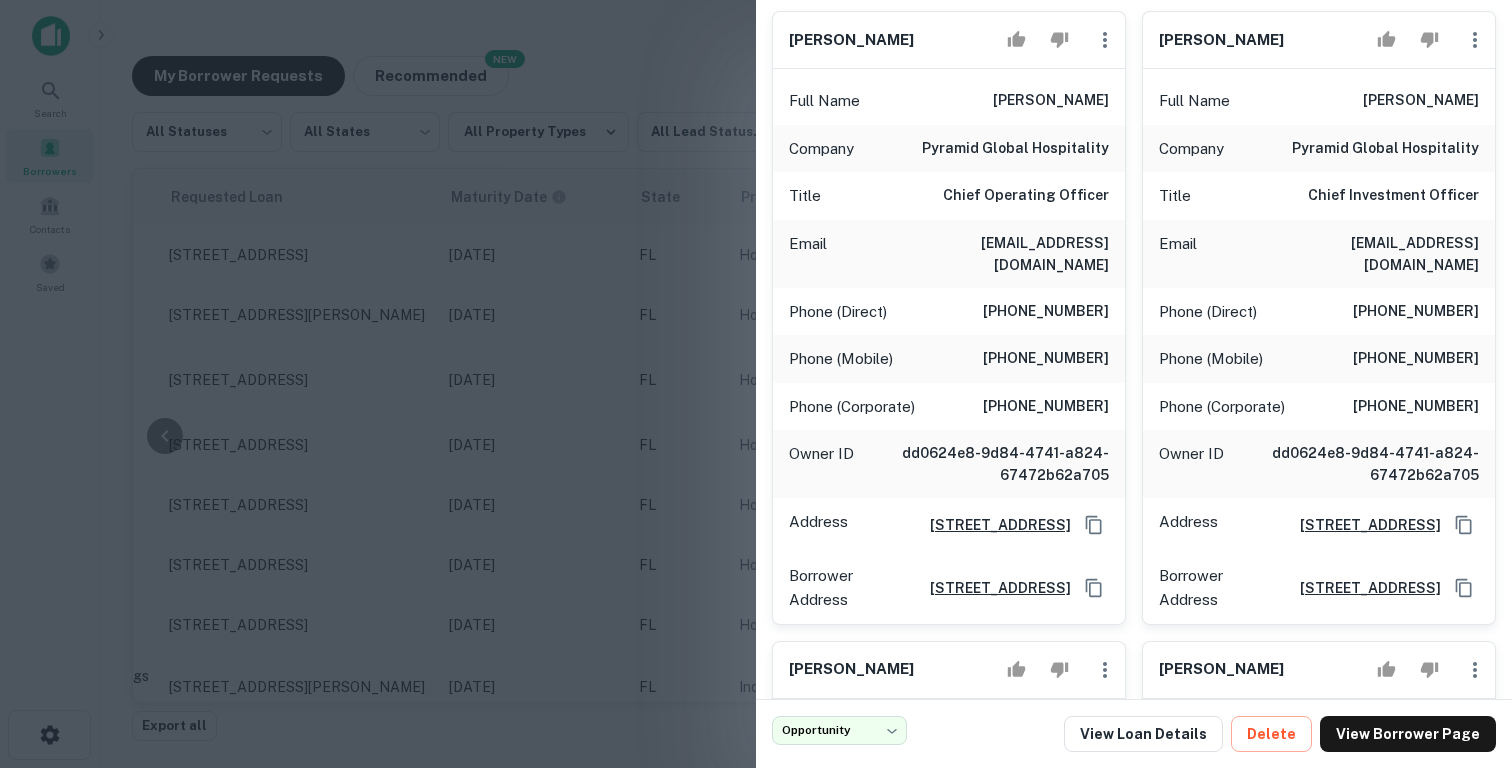 scroll, scrollTop: 634, scrollLeft: 0, axis: vertical 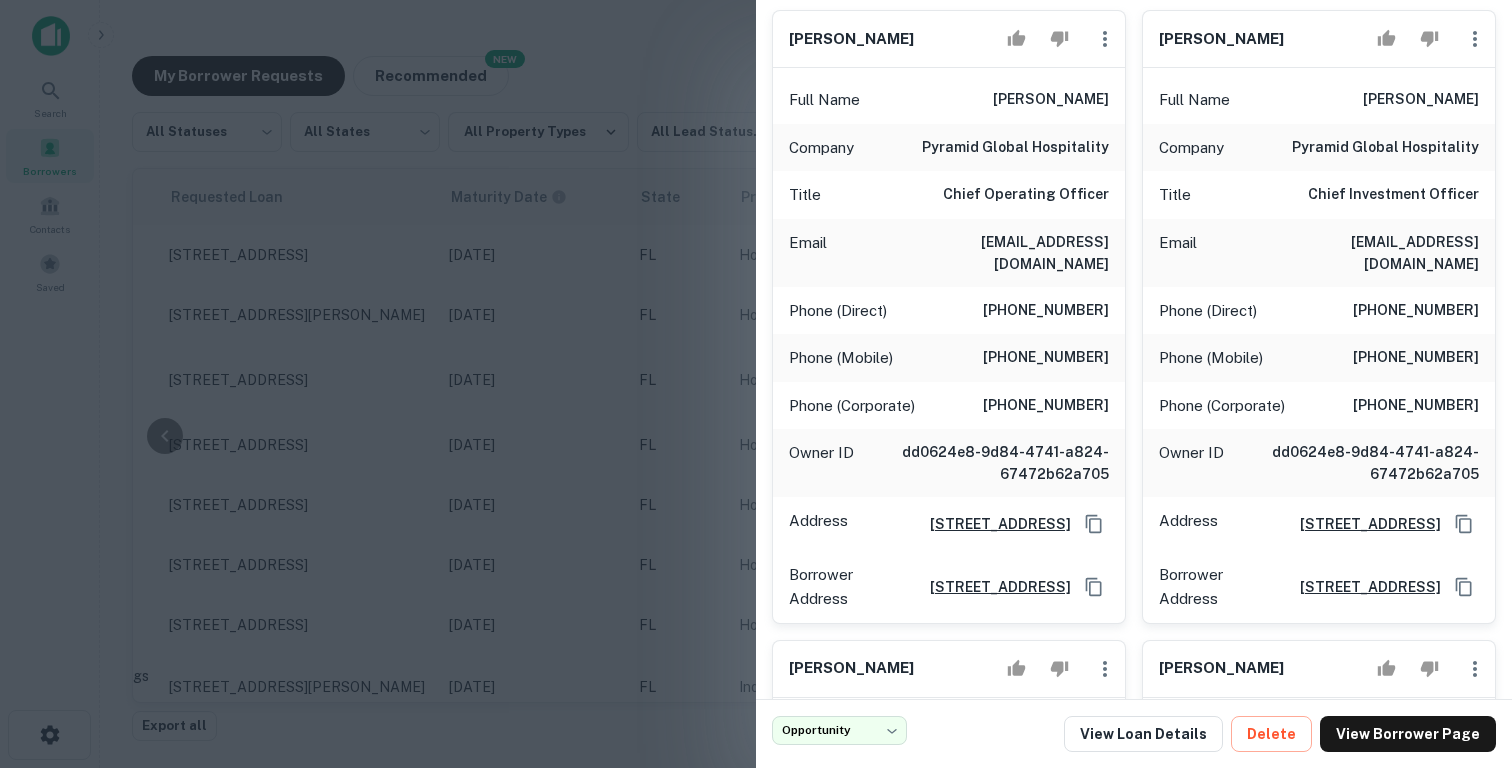click at bounding box center [756, 384] 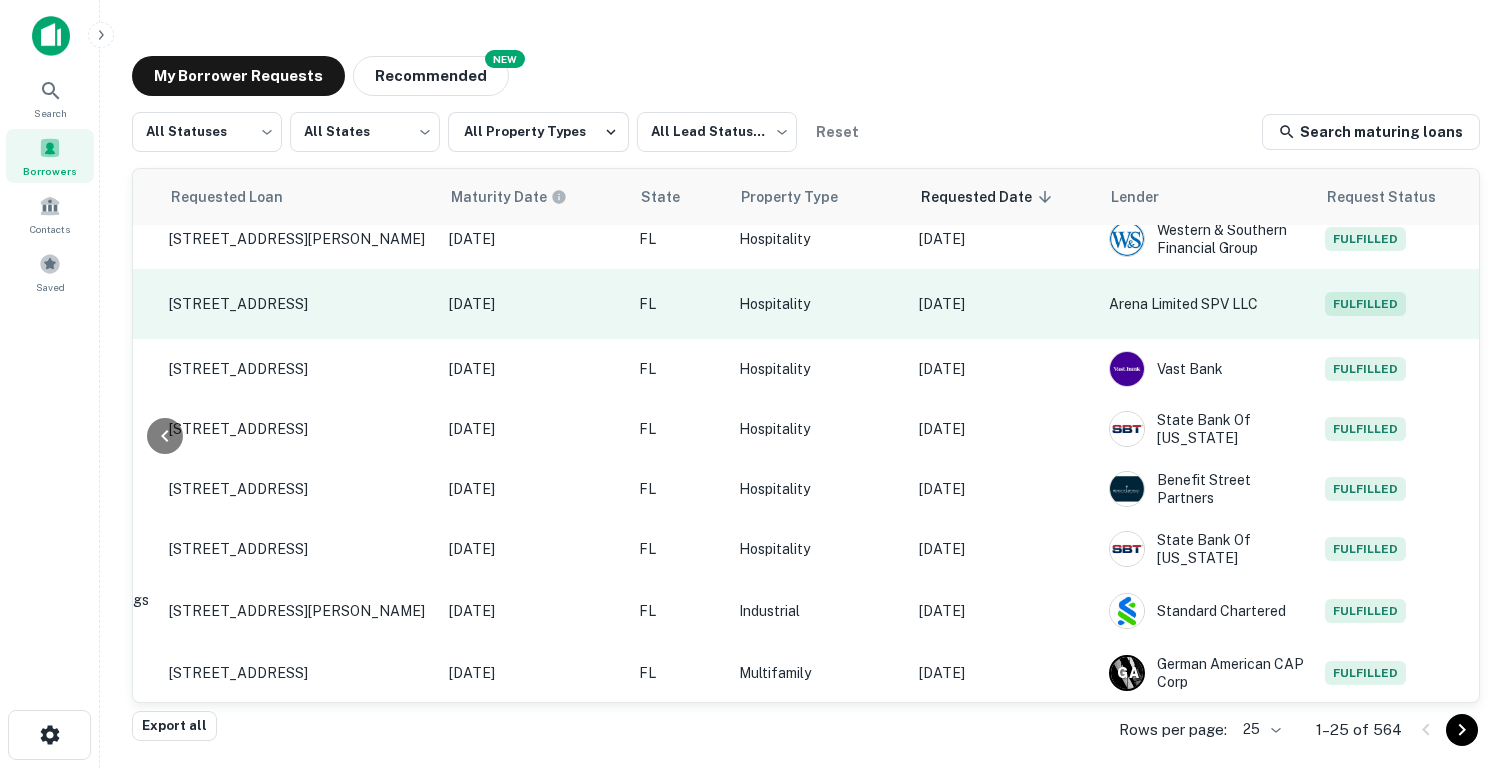scroll, scrollTop: 81, scrollLeft: 802, axis: both 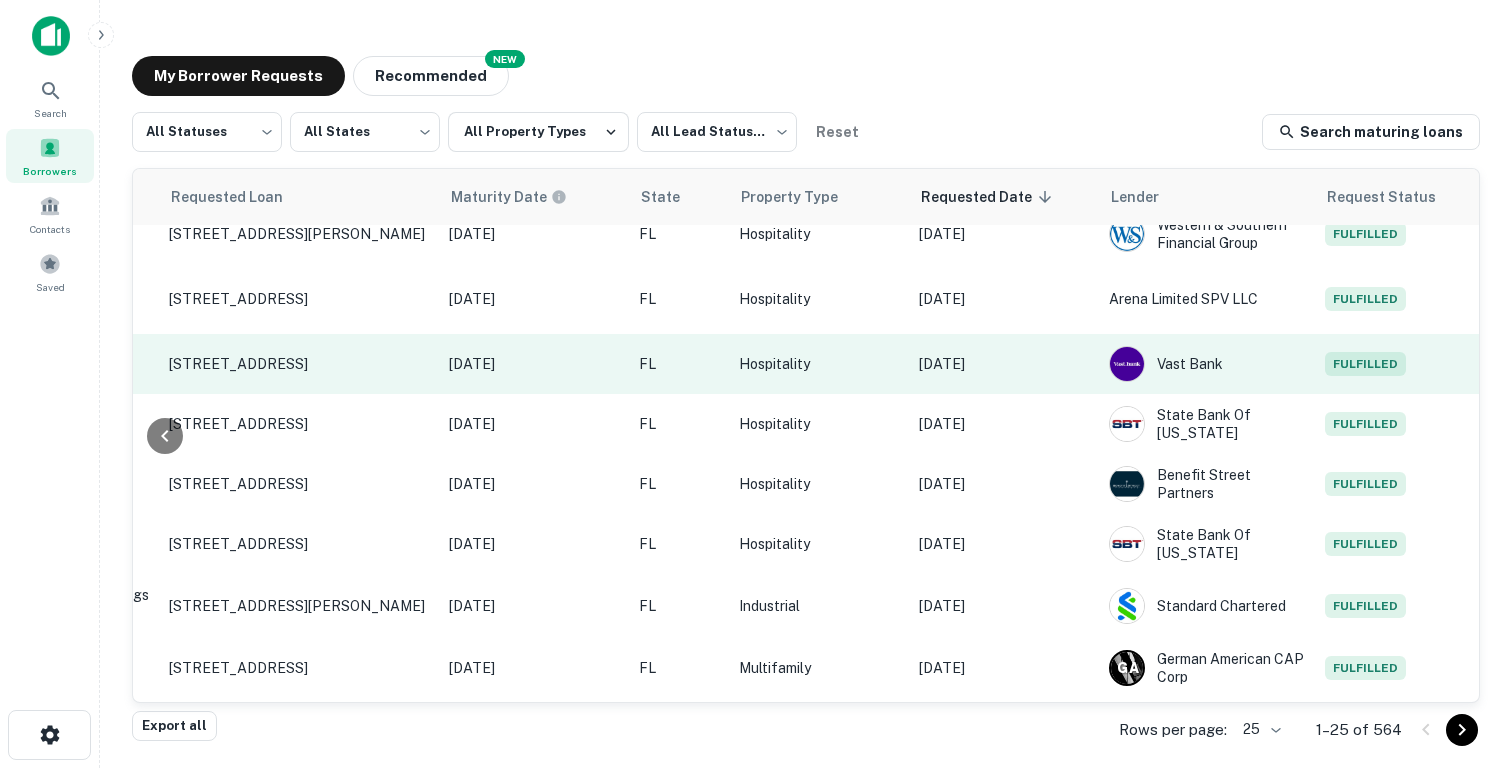 click on "Hospitality" at bounding box center [819, 364] 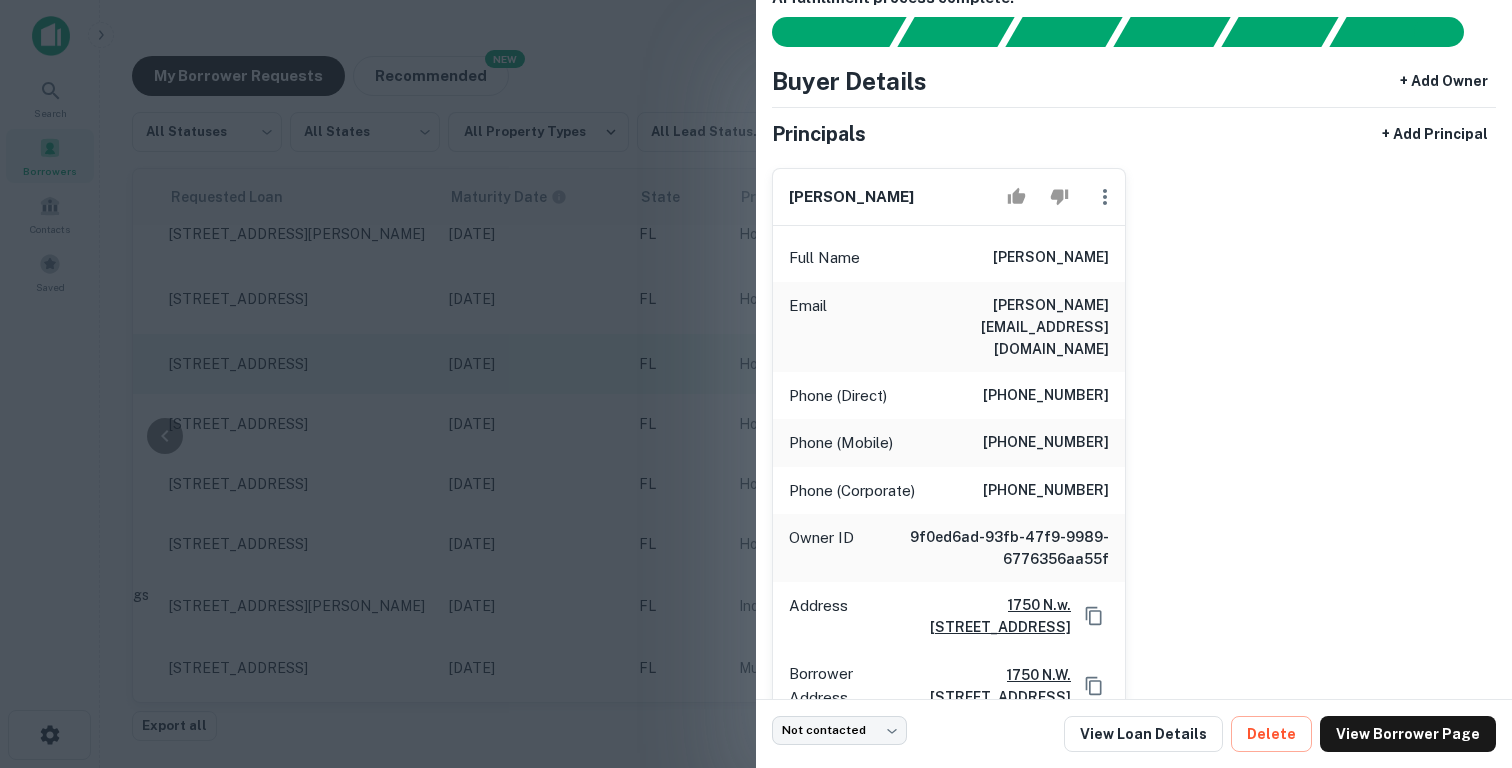 scroll, scrollTop: 529, scrollLeft: 0, axis: vertical 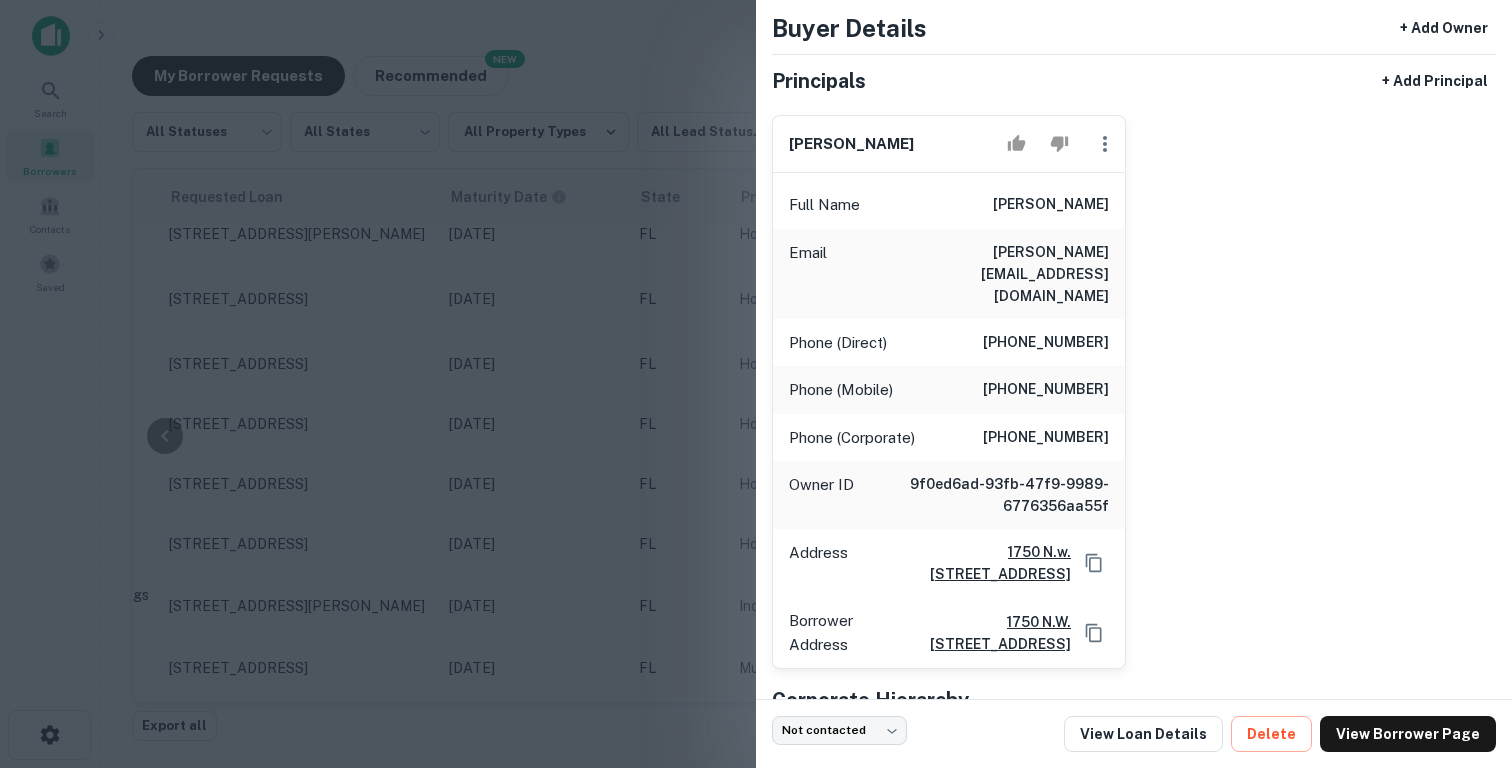click at bounding box center [756, 384] 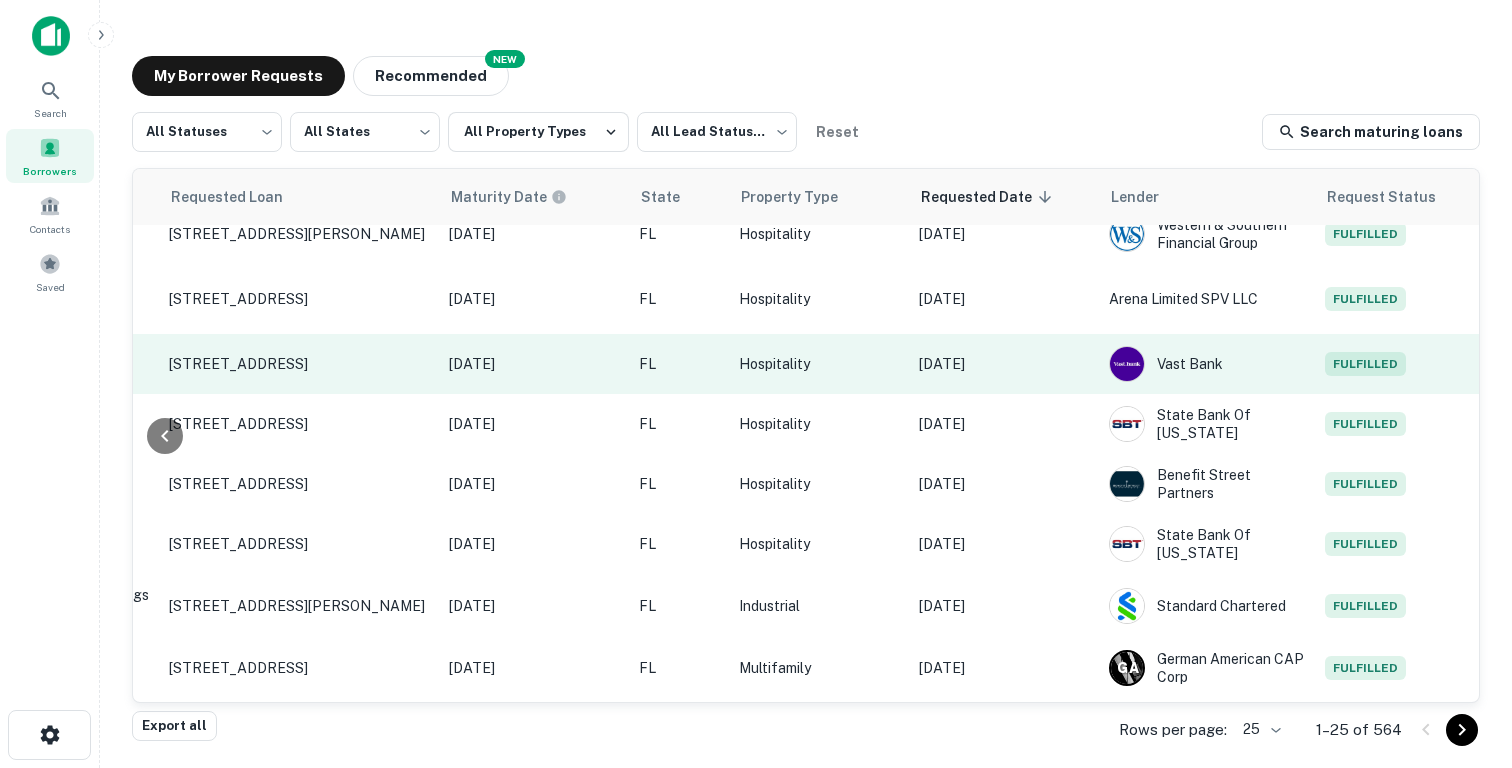 click on "Hospitality" at bounding box center (819, 364) 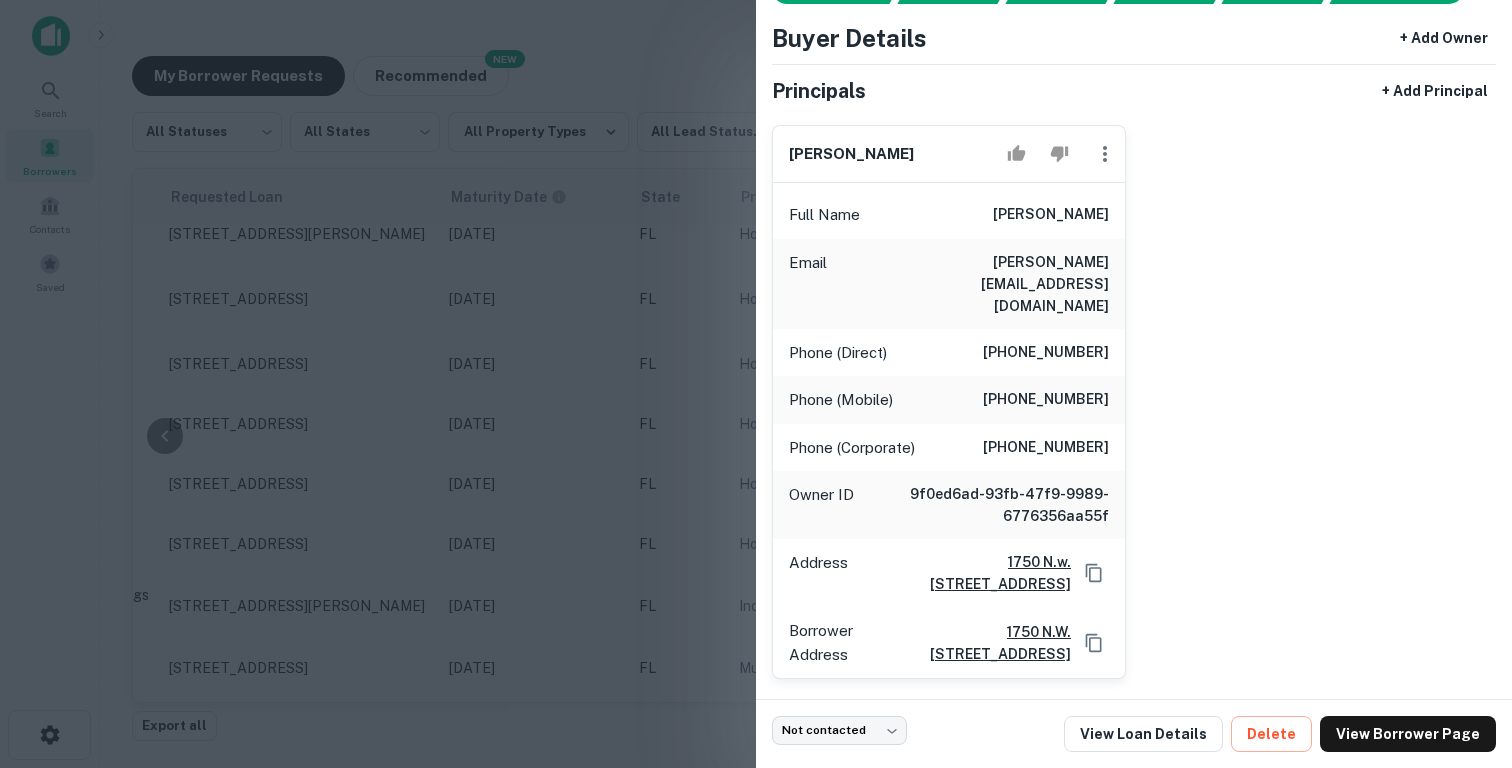 scroll, scrollTop: 533, scrollLeft: 0, axis: vertical 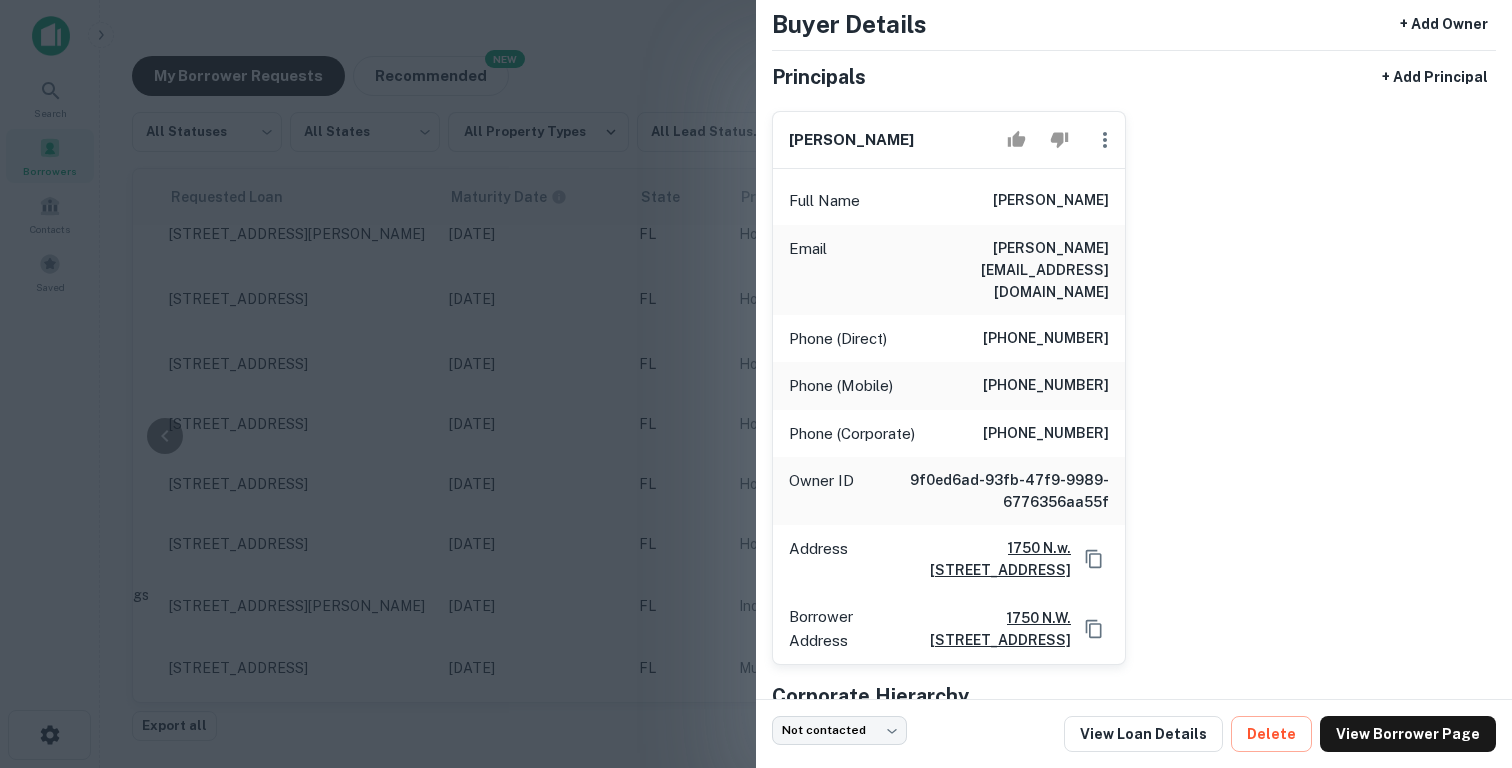 click at bounding box center [756, 384] 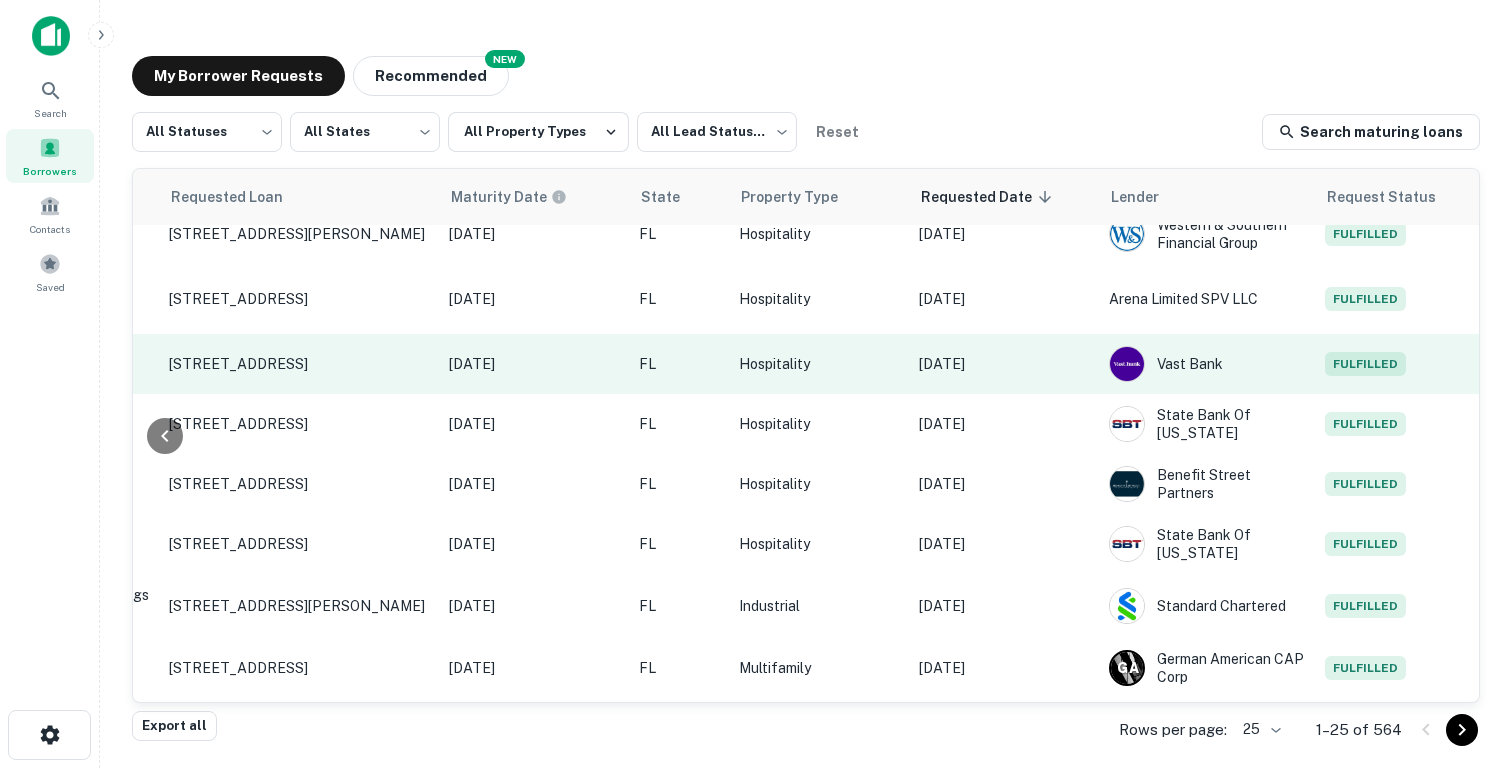 click on "Jul 09, 2025" at bounding box center (1004, 364) 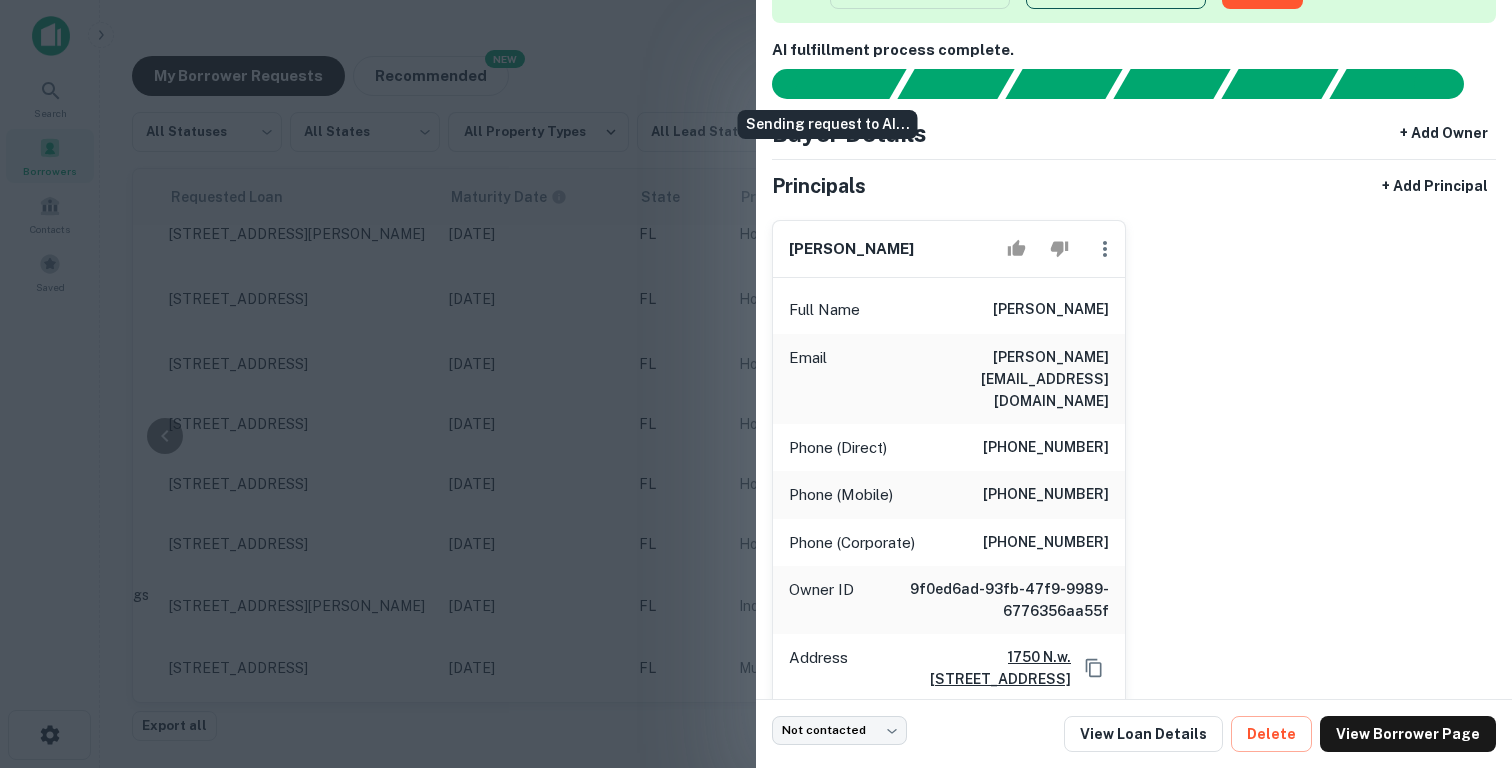 scroll, scrollTop: 434, scrollLeft: 0, axis: vertical 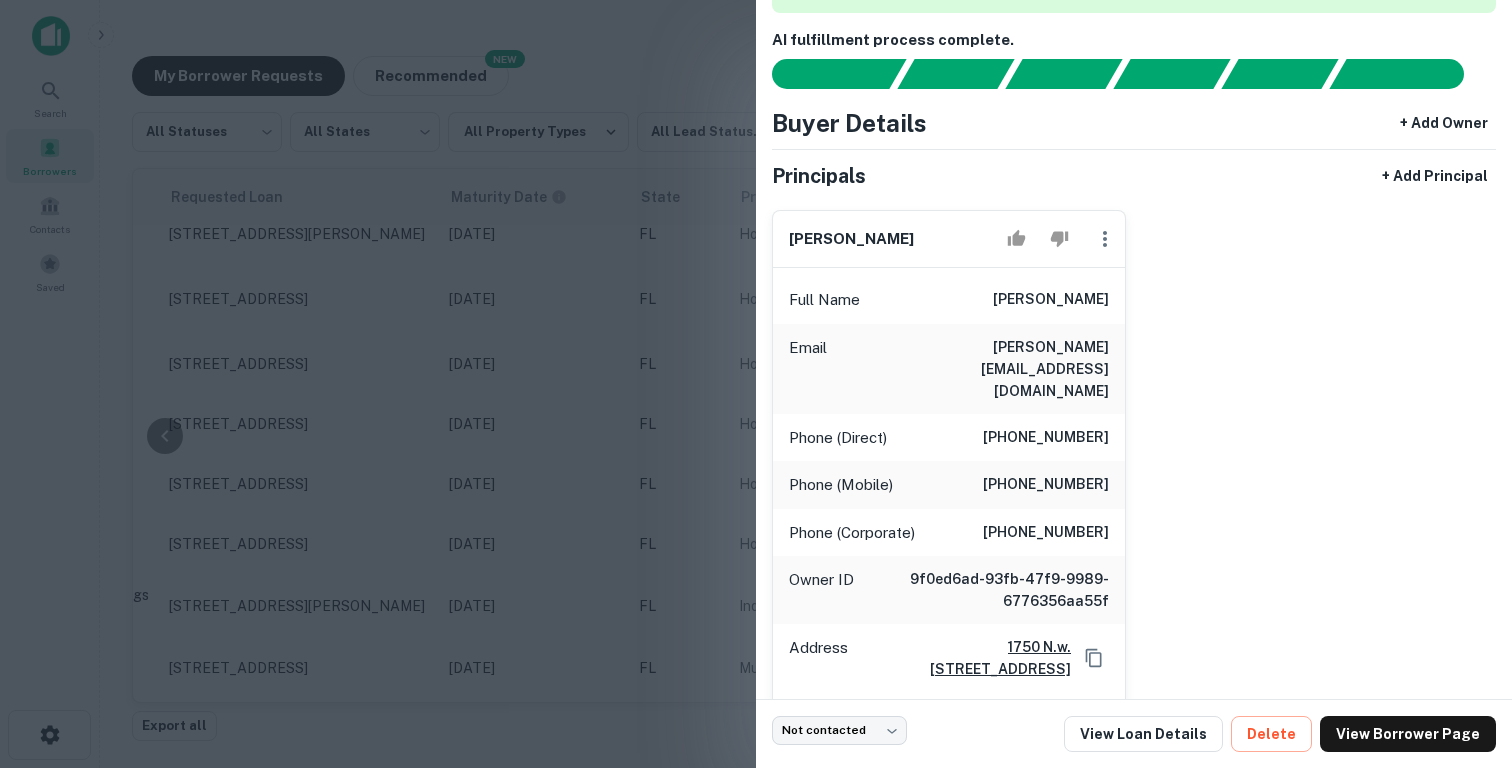 click at bounding box center [756, 384] 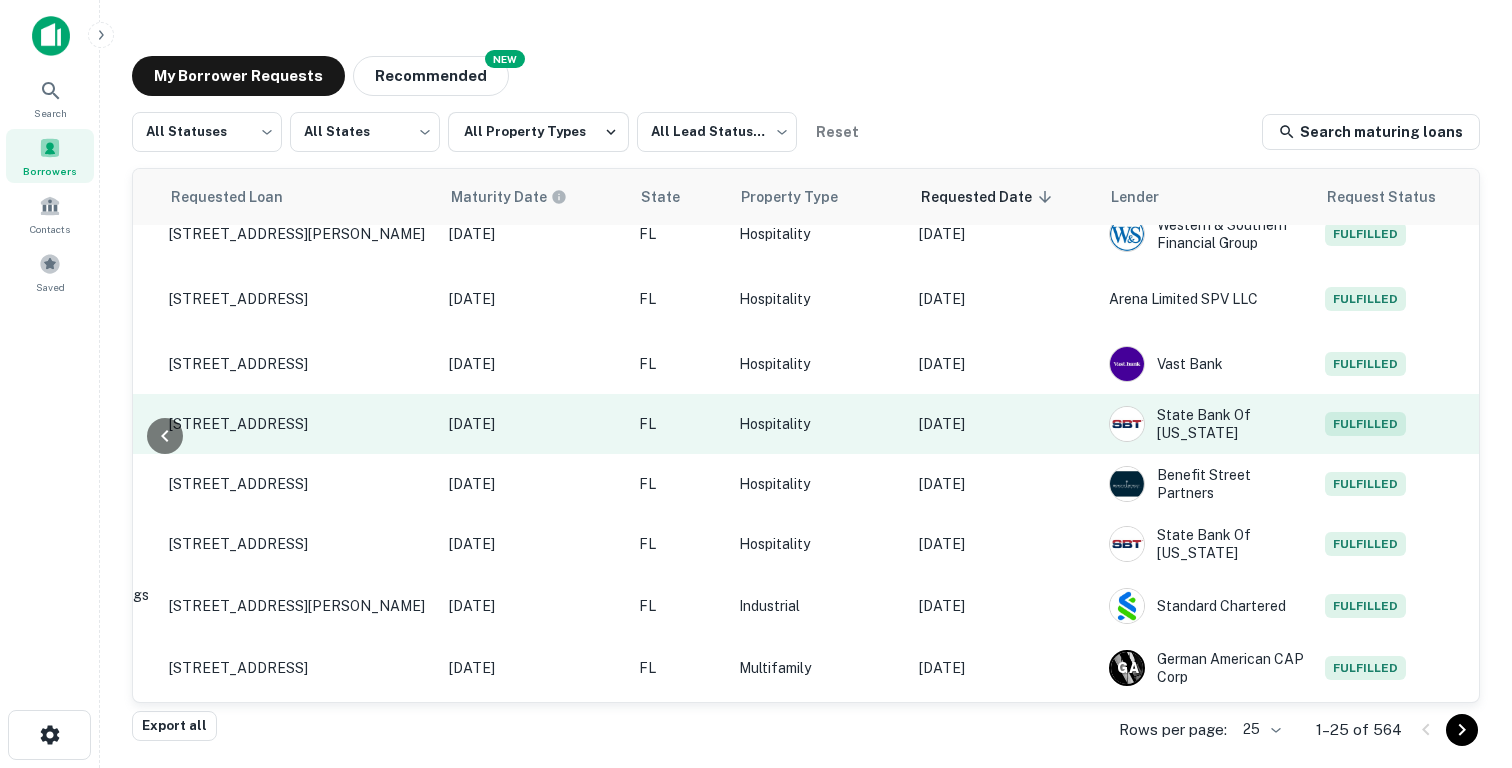 click on "Jul 09, 2025" at bounding box center (1004, 424) 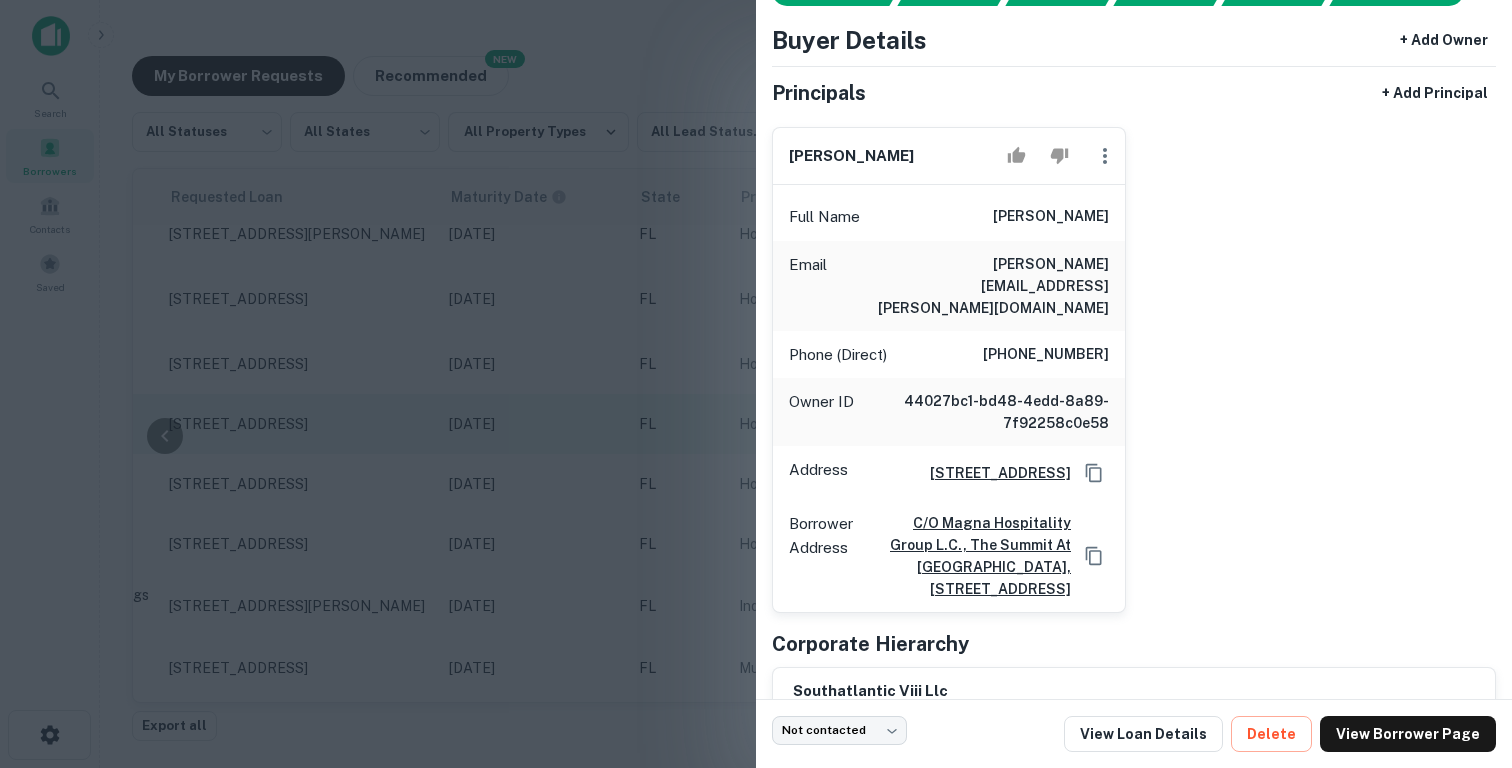 scroll, scrollTop: 579, scrollLeft: 0, axis: vertical 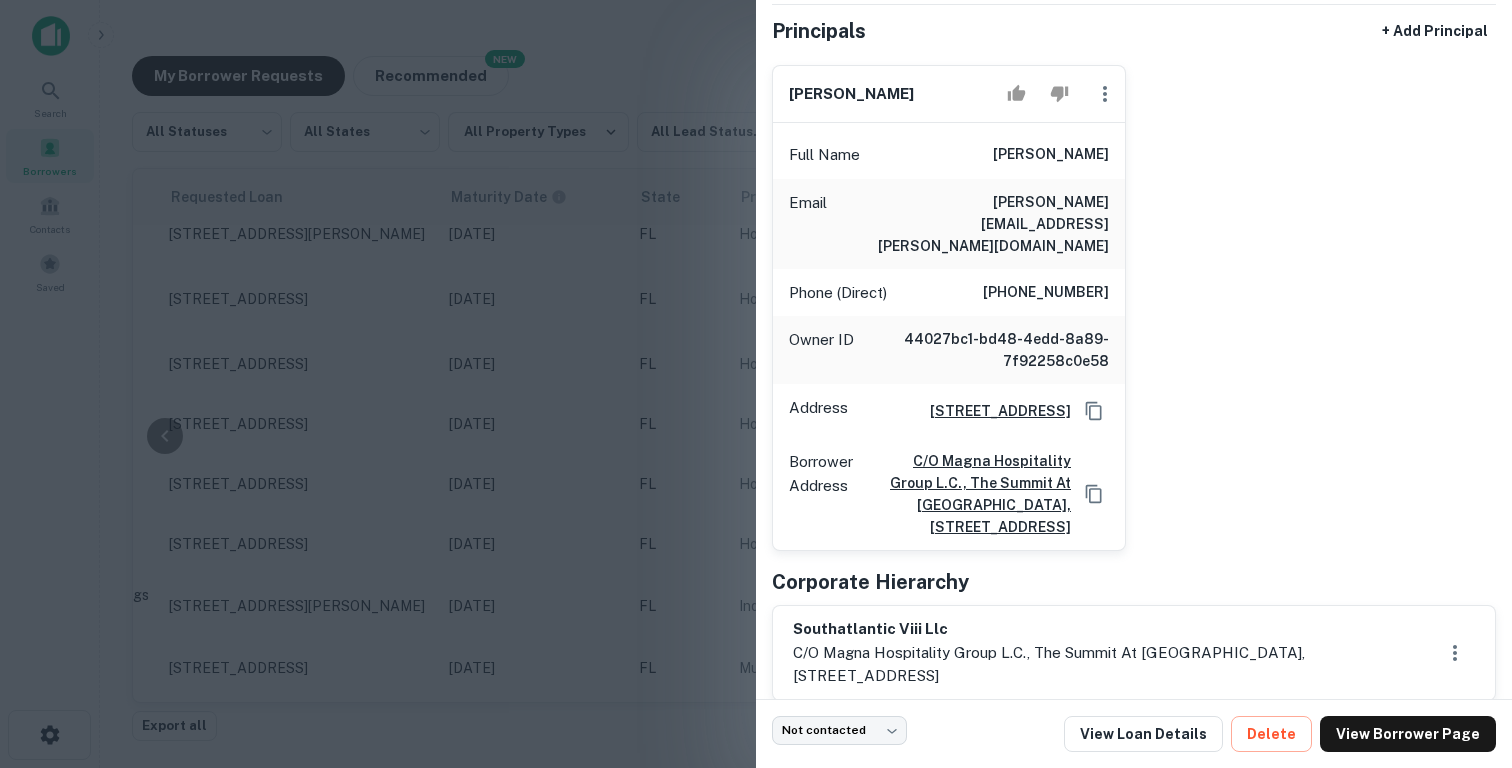 click at bounding box center (756, 384) 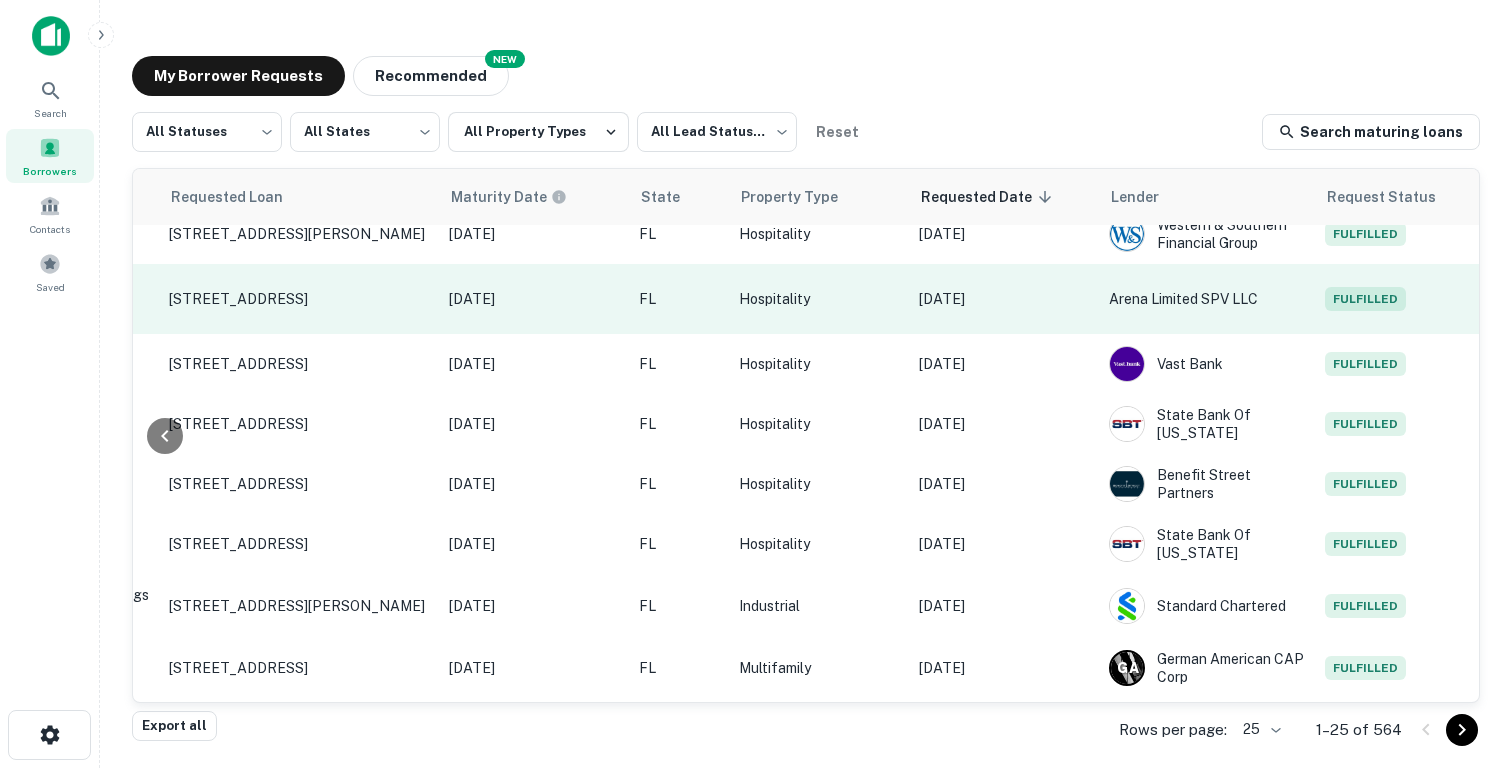 scroll, scrollTop: 0, scrollLeft: 802, axis: horizontal 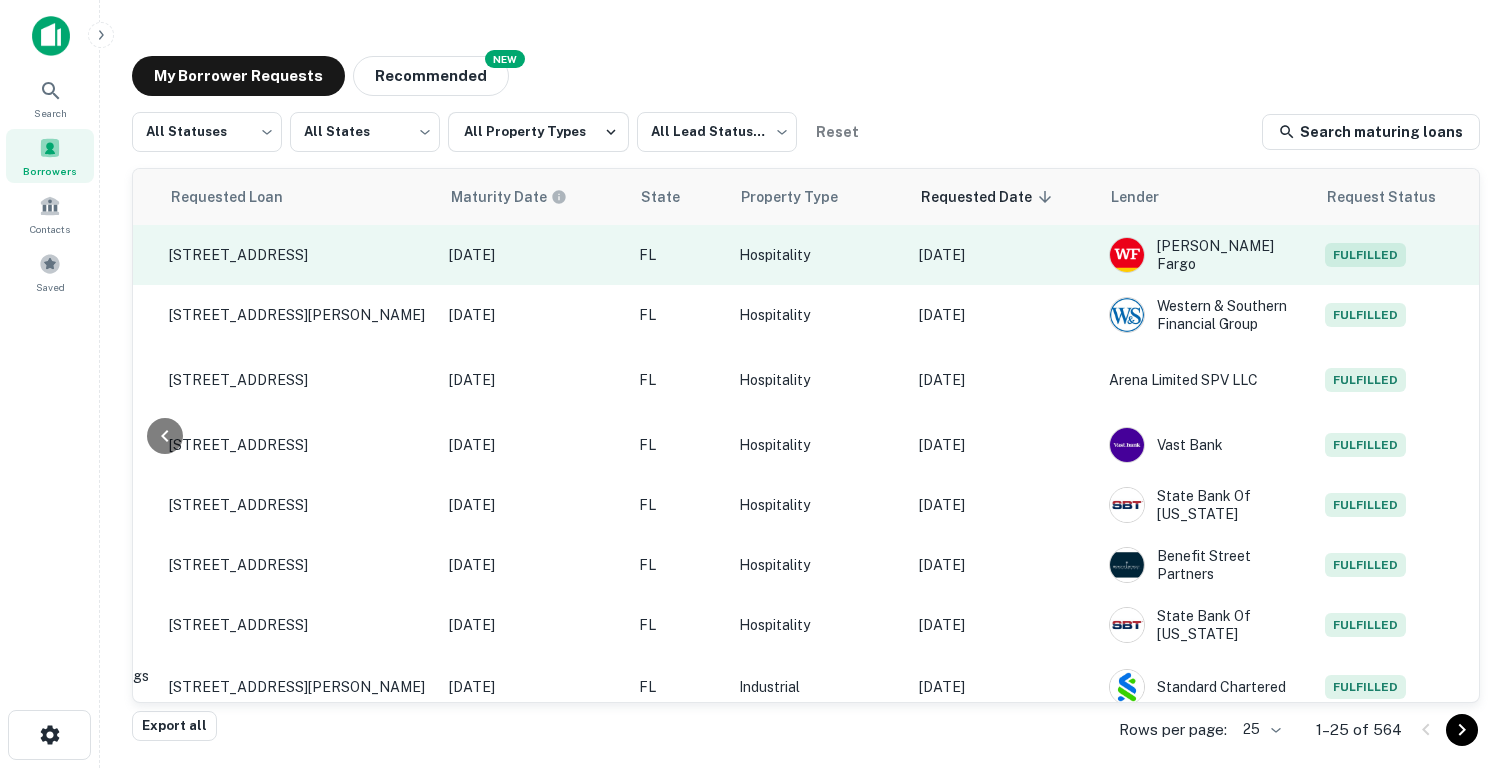 click on "Jul 09, 2025" at bounding box center [1004, 255] 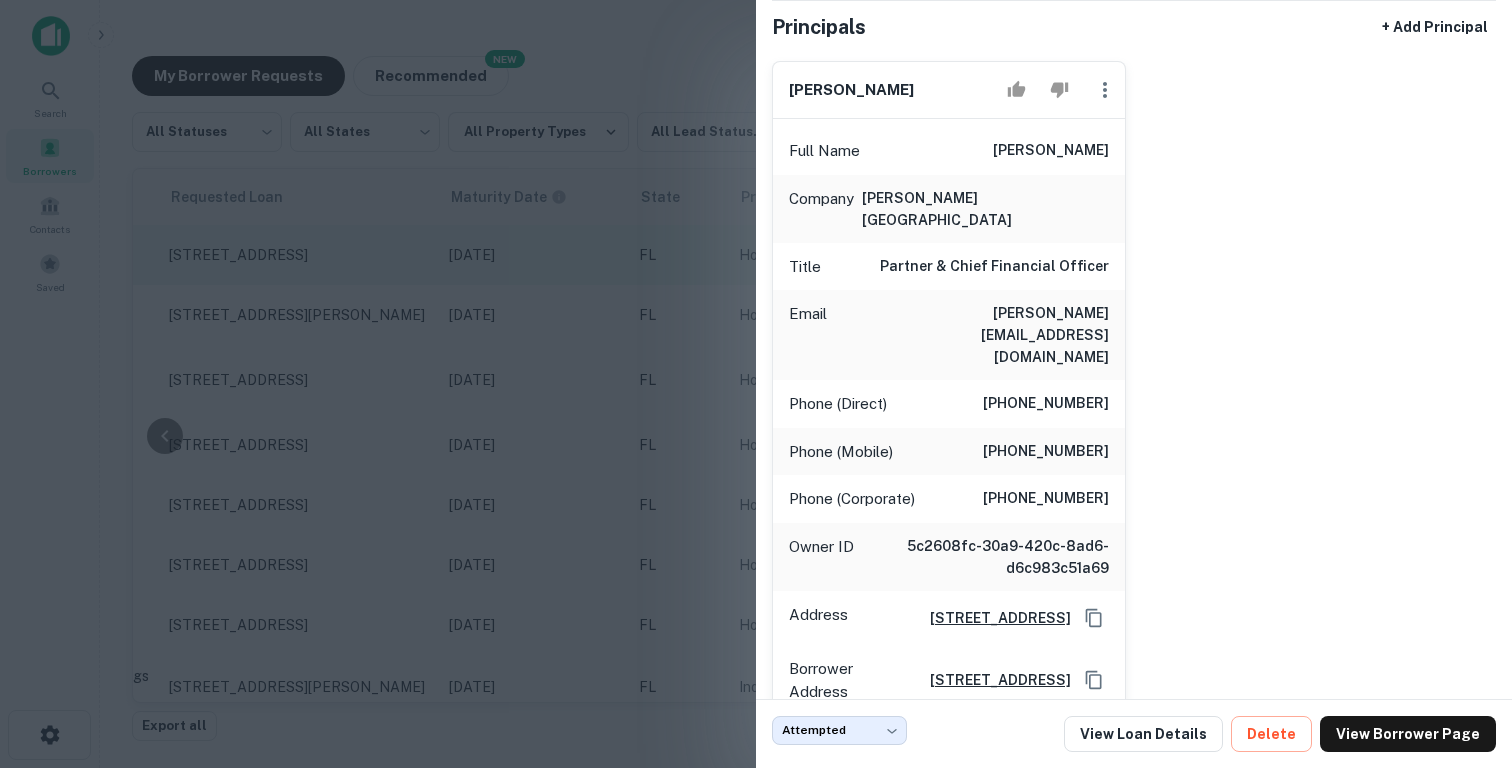 scroll, scrollTop: 594, scrollLeft: 0, axis: vertical 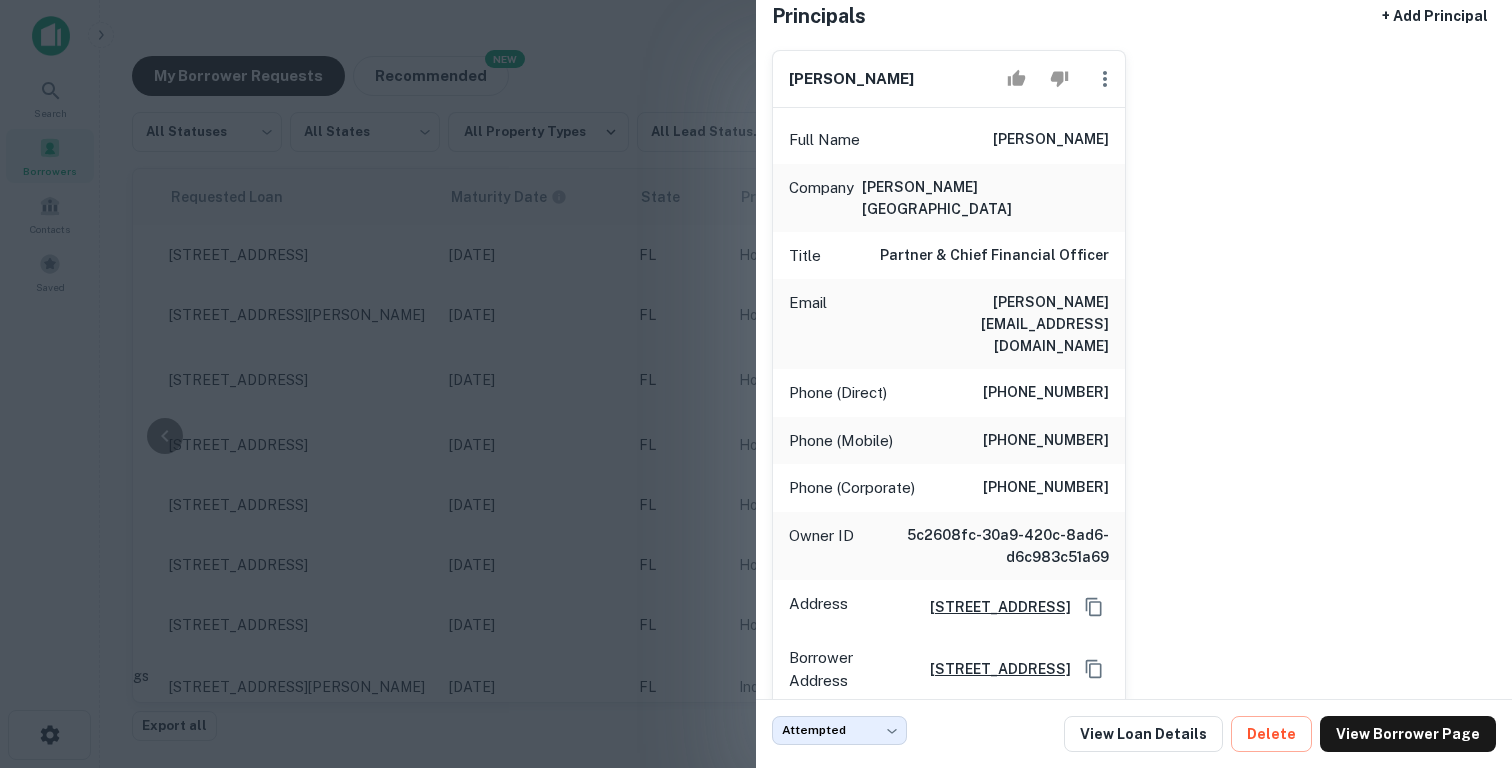 click at bounding box center (756, 384) 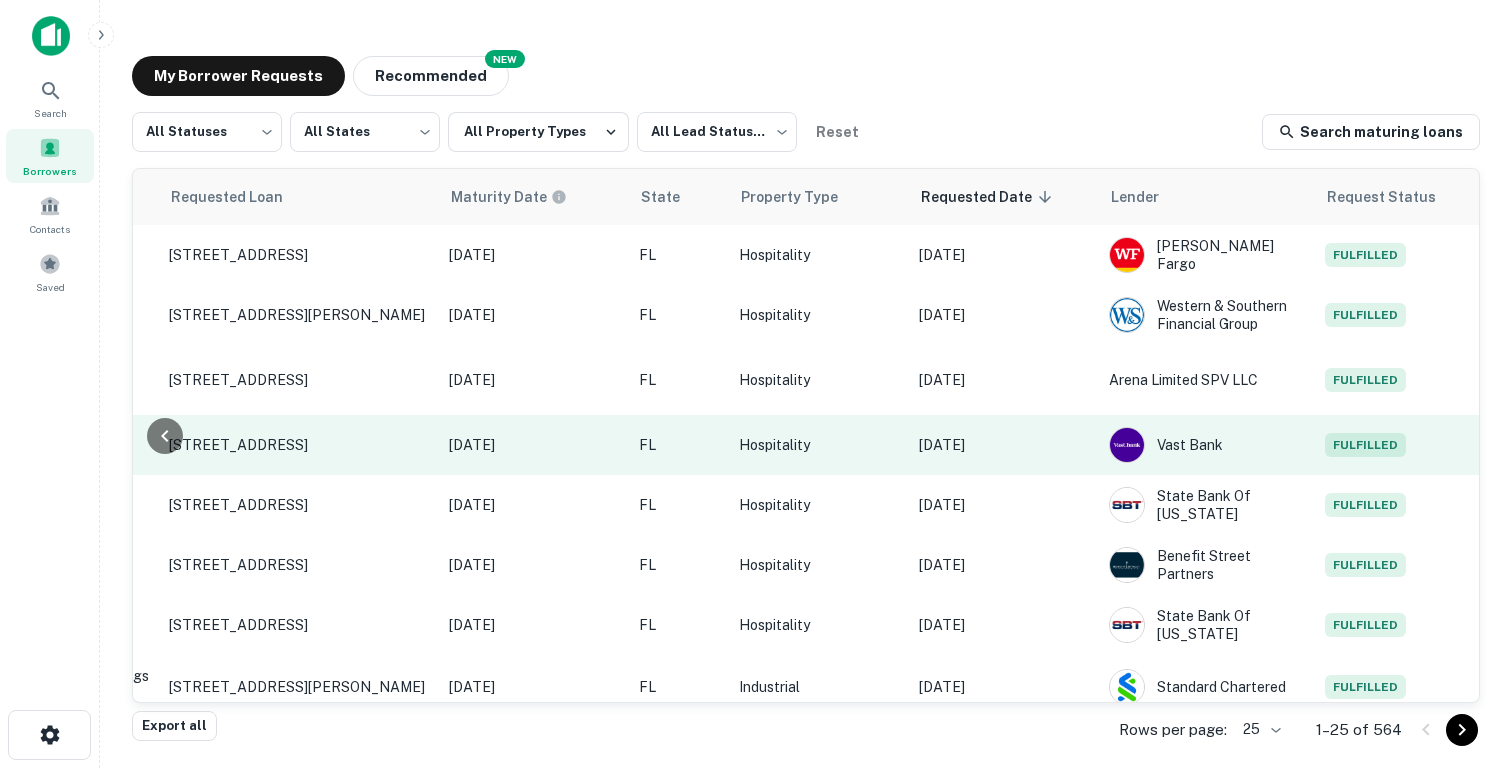 click on "Jul 09, 2025" at bounding box center [1004, 445] 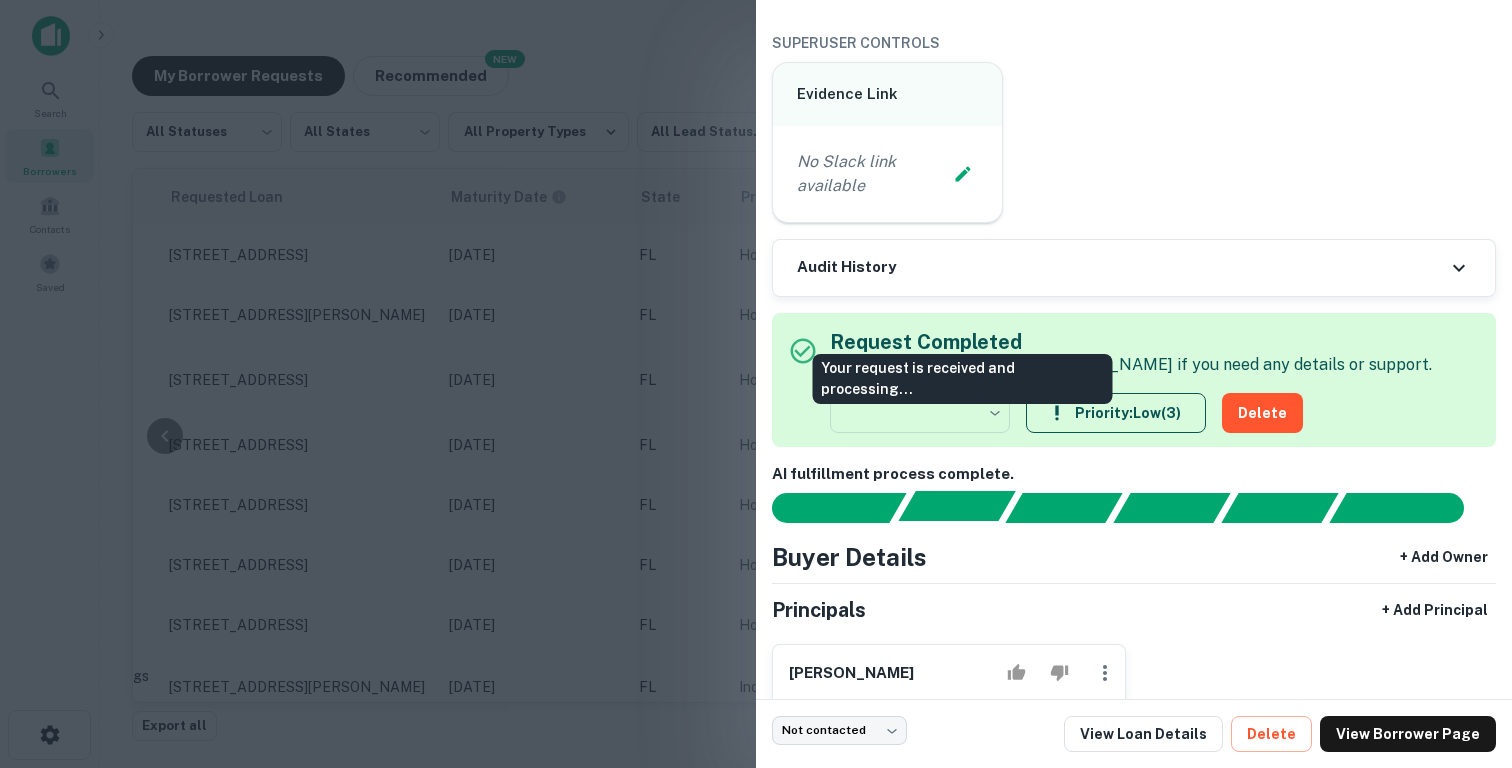 scroll, scrollTop: 411, scrollLeft: 0, axis: vertical 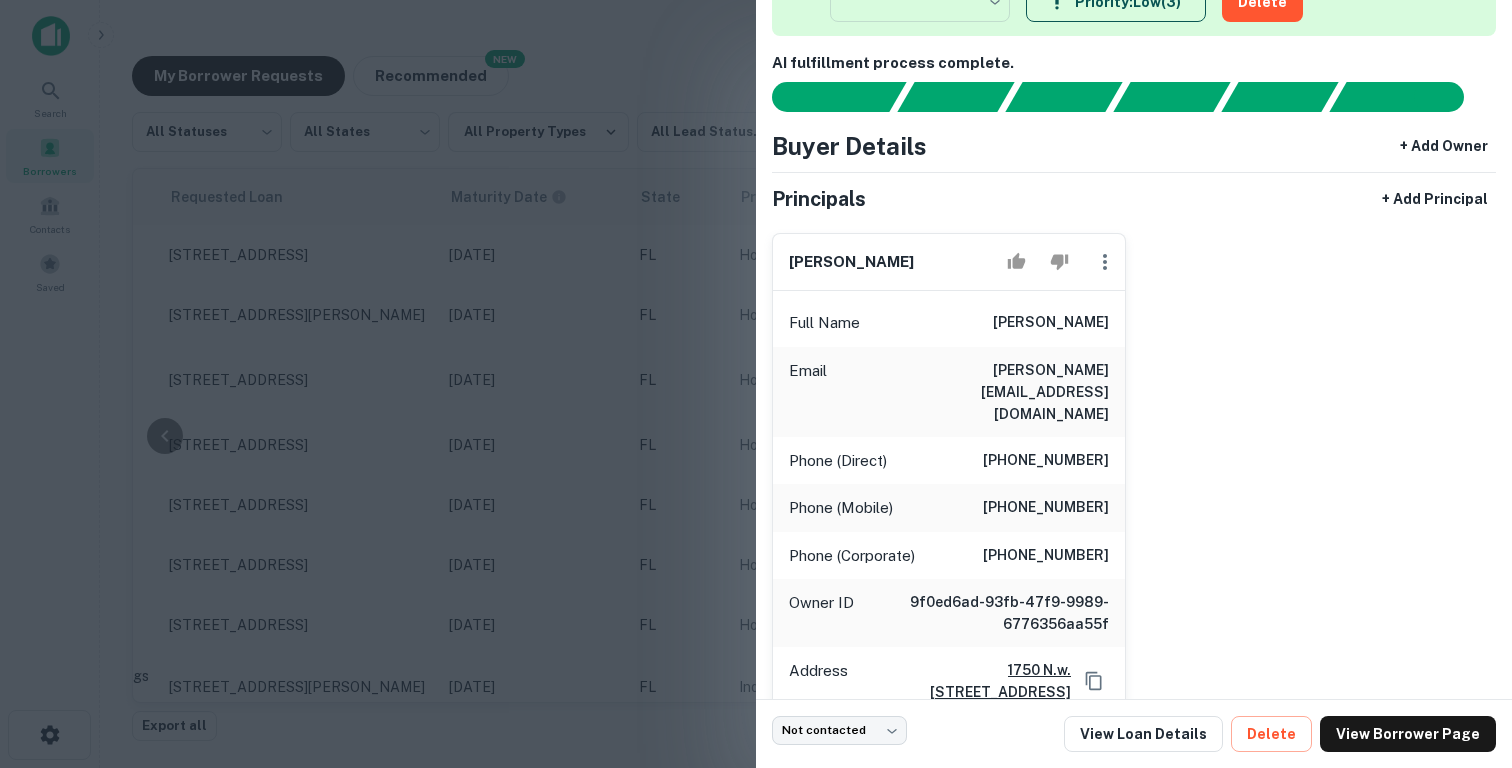 click at bounding box center (756, 384) 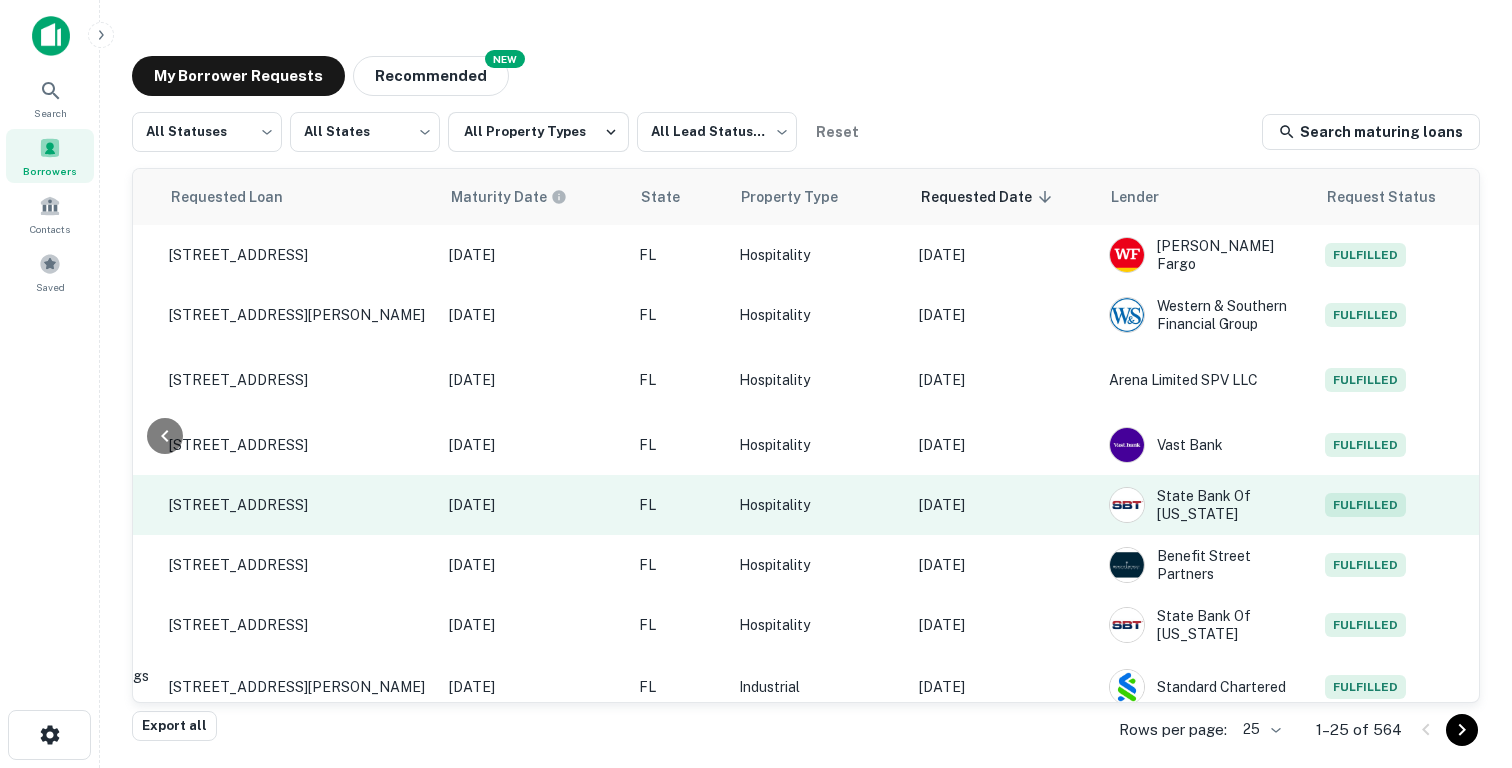 click on "Jul 09, 2025" at bounding box center [1004, 505] 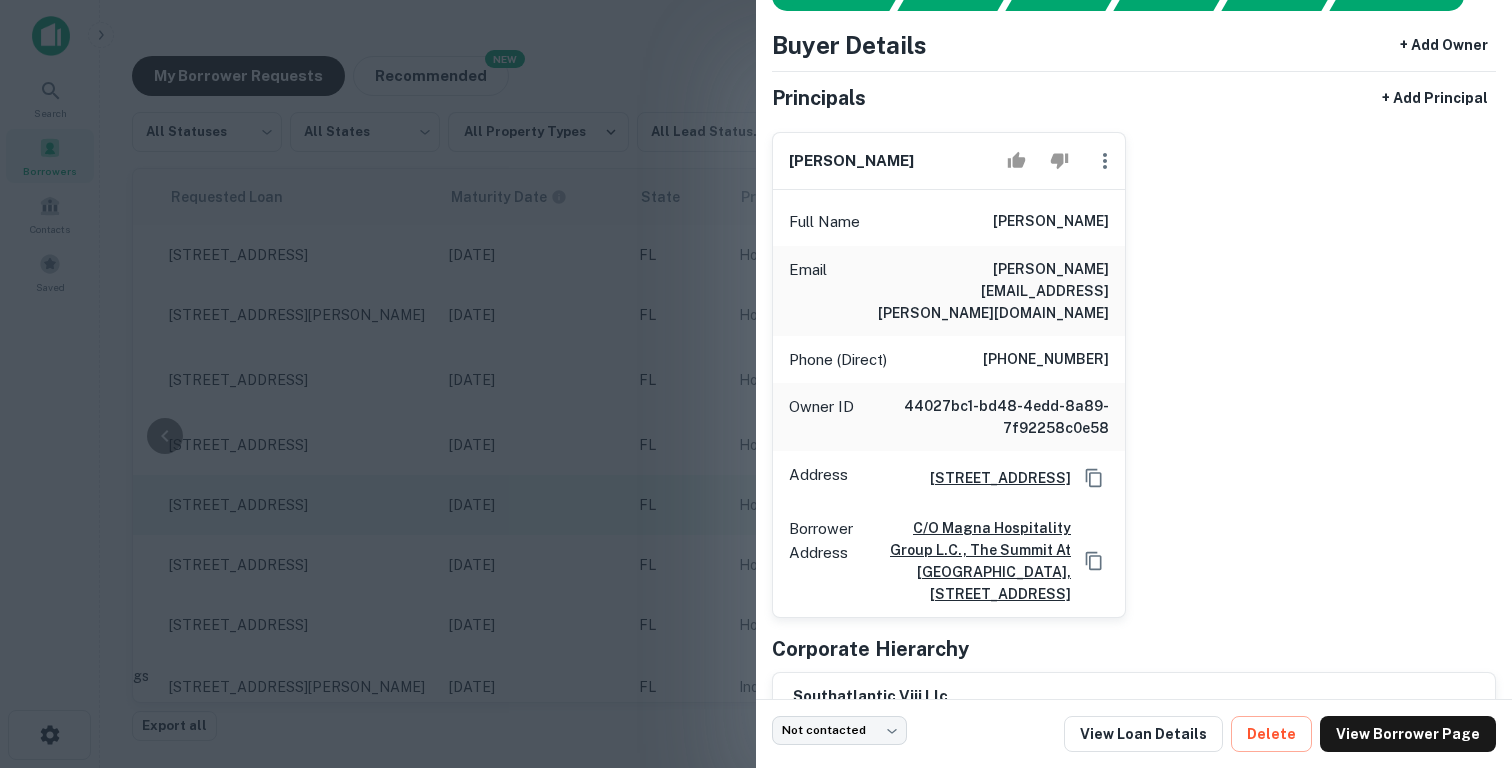 scroll, scrollTop: 513, scrollLeft: 0, axis: vertical 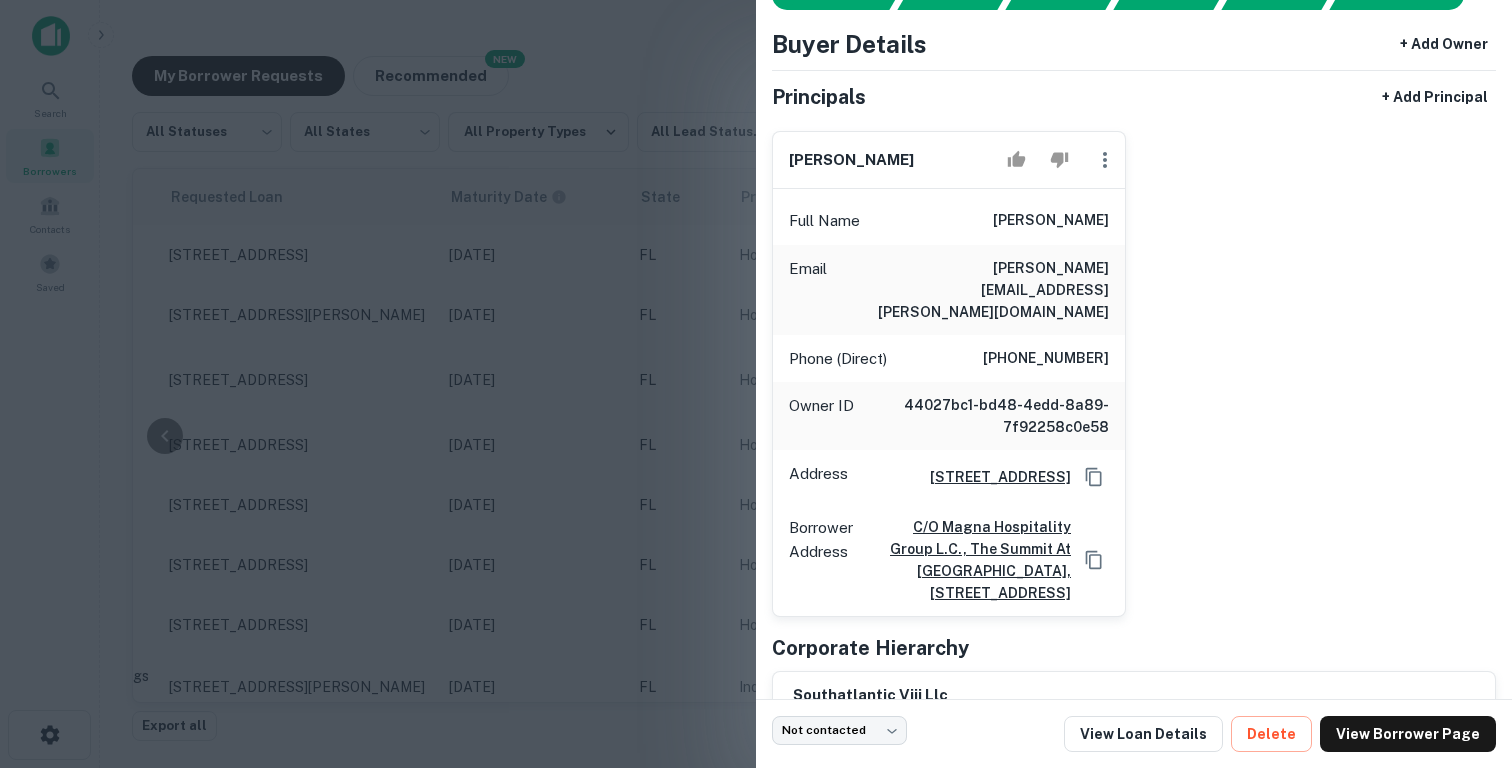 click at bounding box center [756, 384] 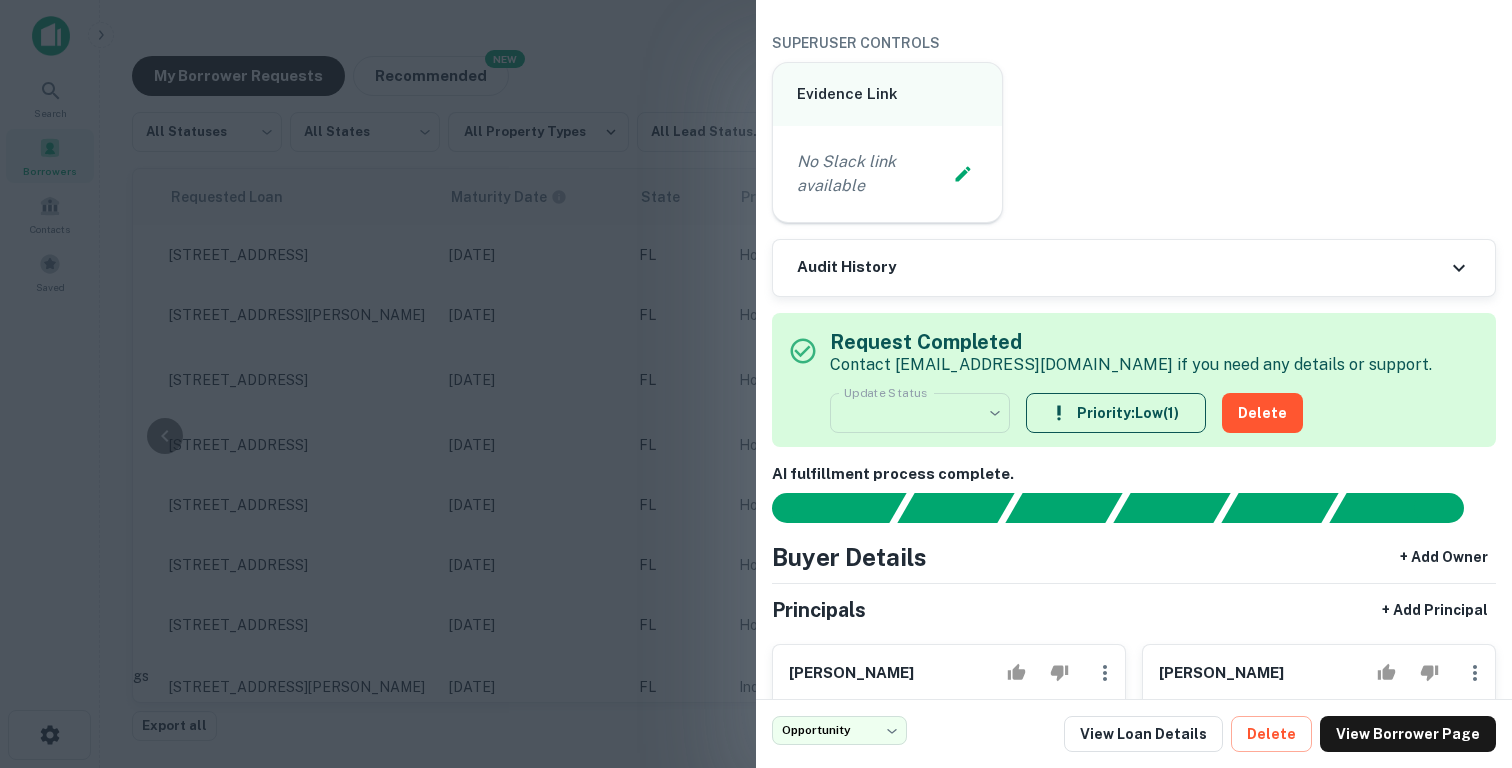 click at bounding box center [756, 384] 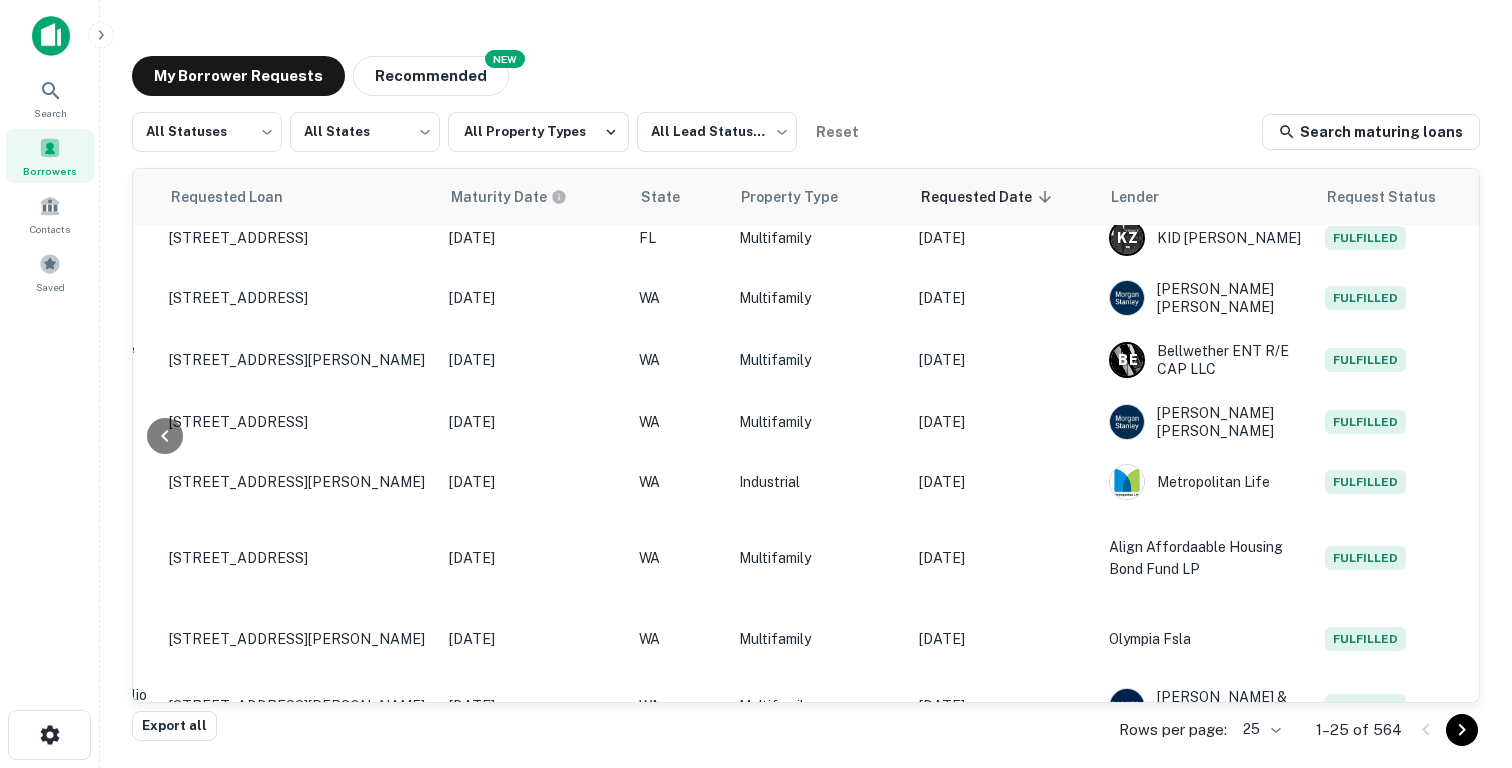 scroll, scrollTop: 1127, scrollLeft: 802, axis: both 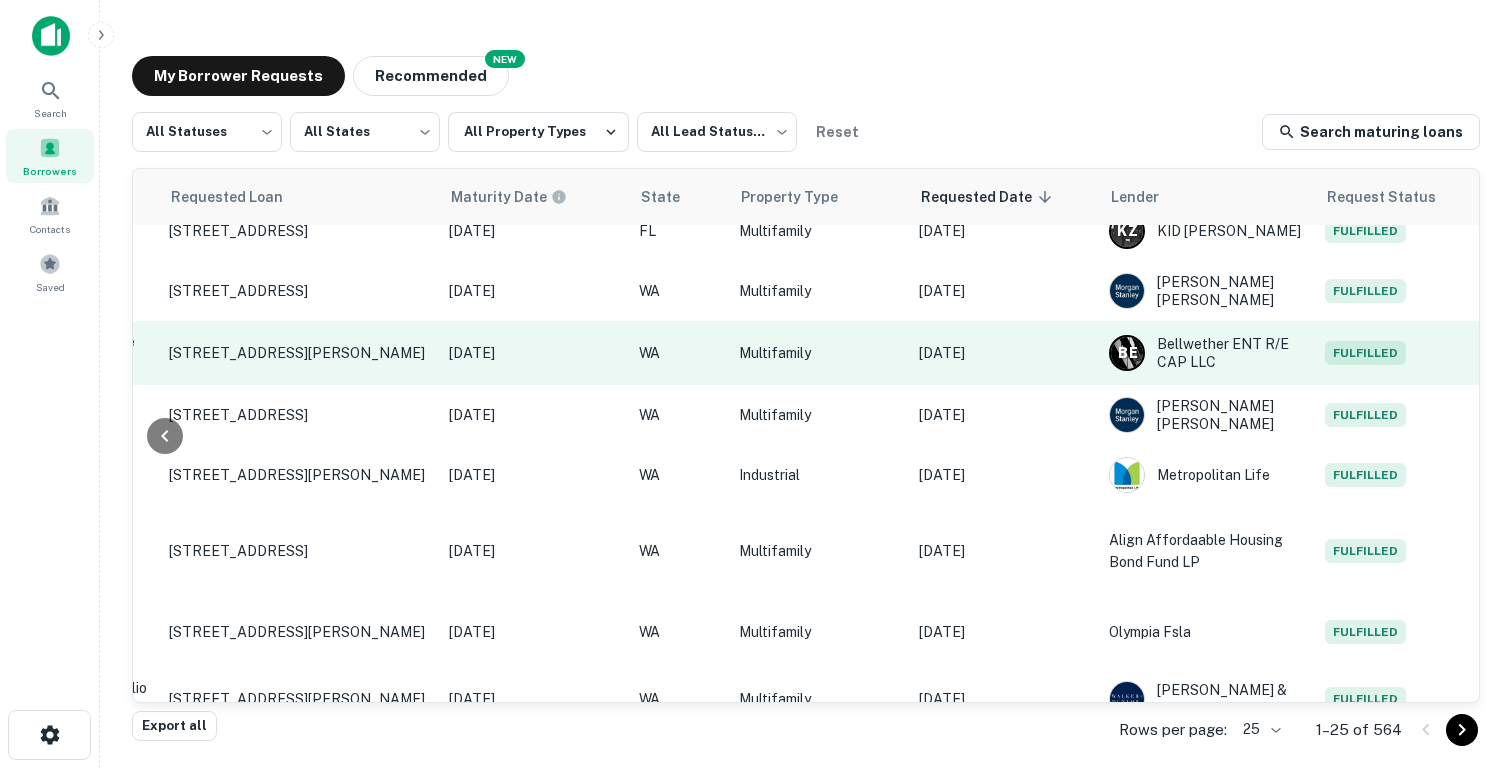 click on "WA" at bounding box center [679, 353] 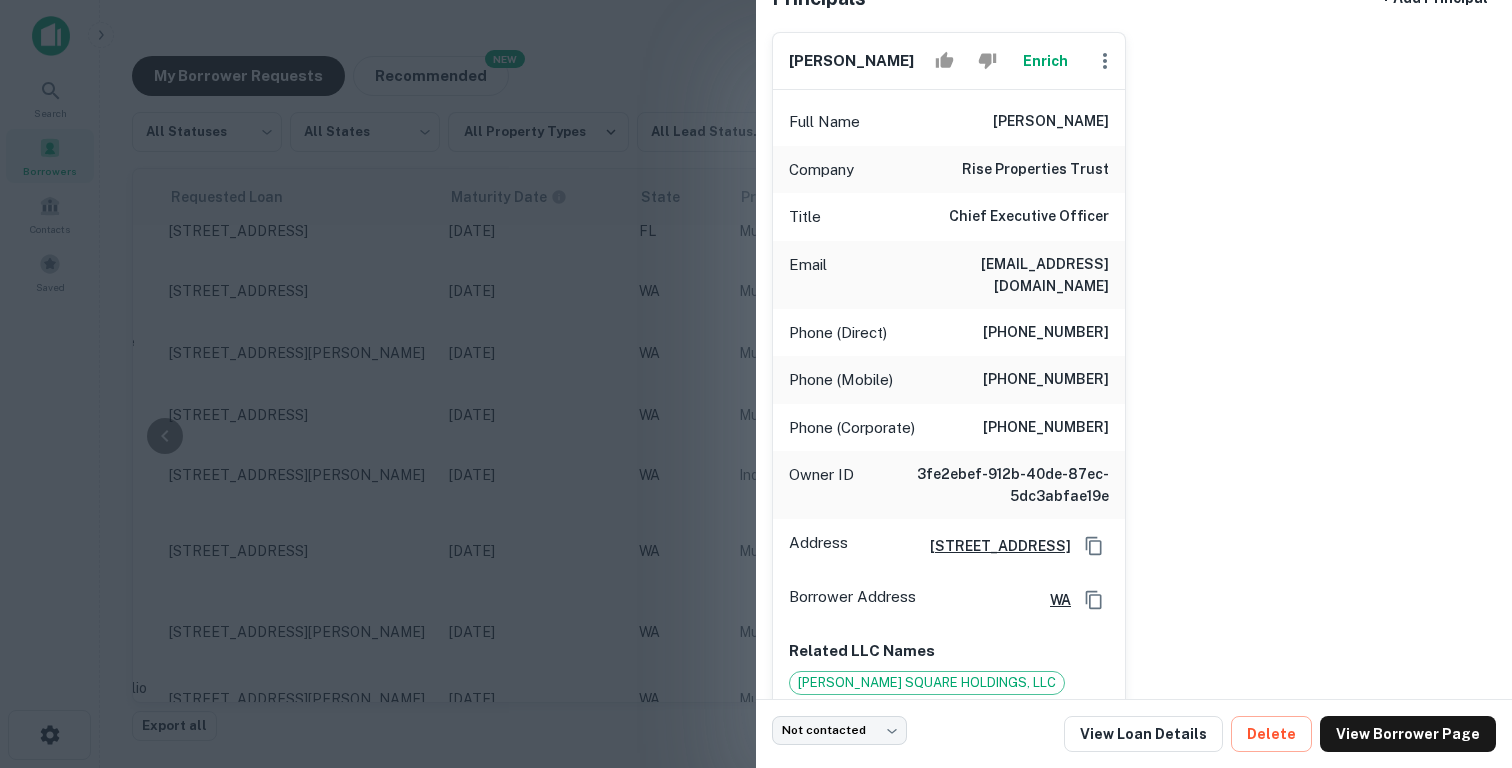 scroll, scrollTop: 611, scrollLeft: 1, axis: both 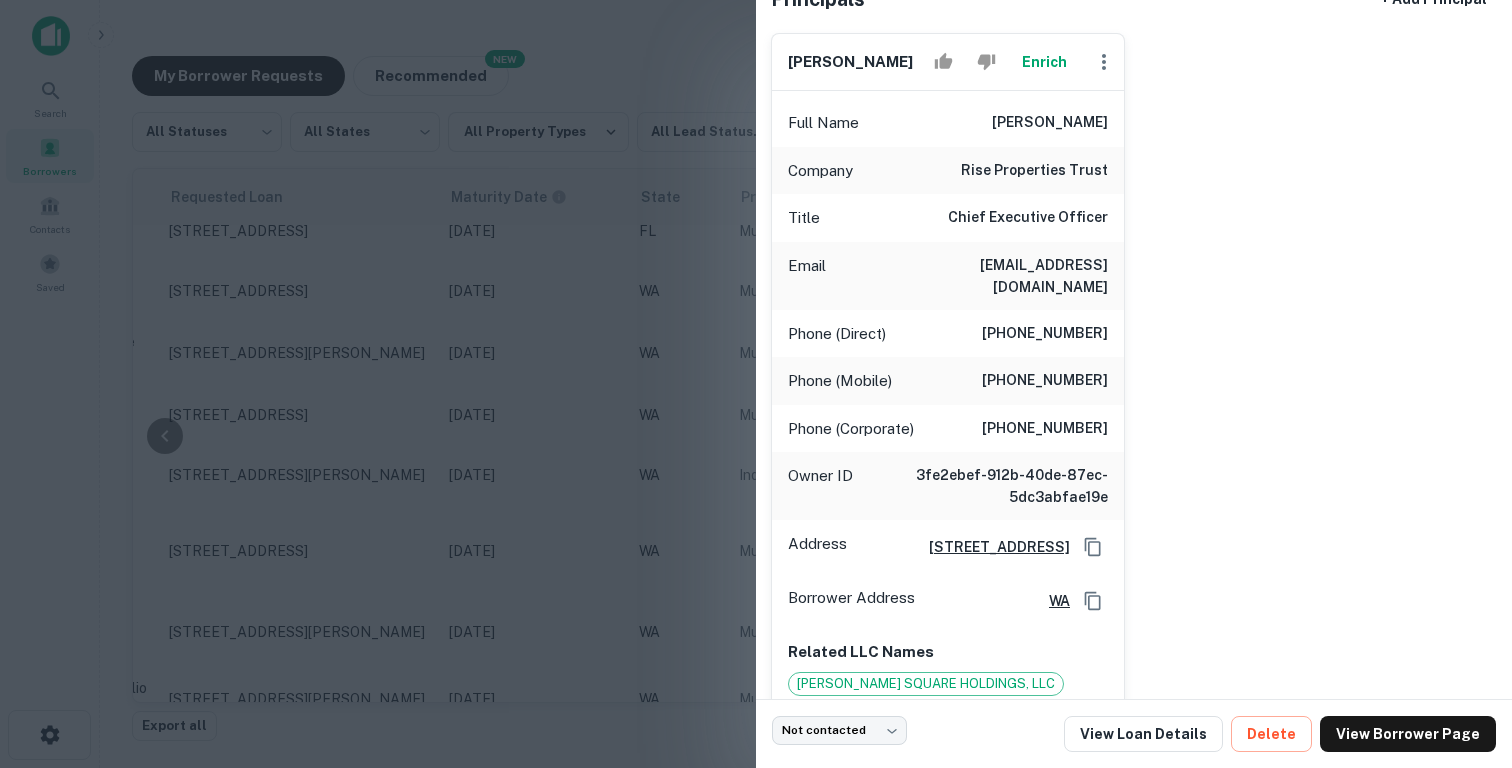 click at bounding box center (756, 384) 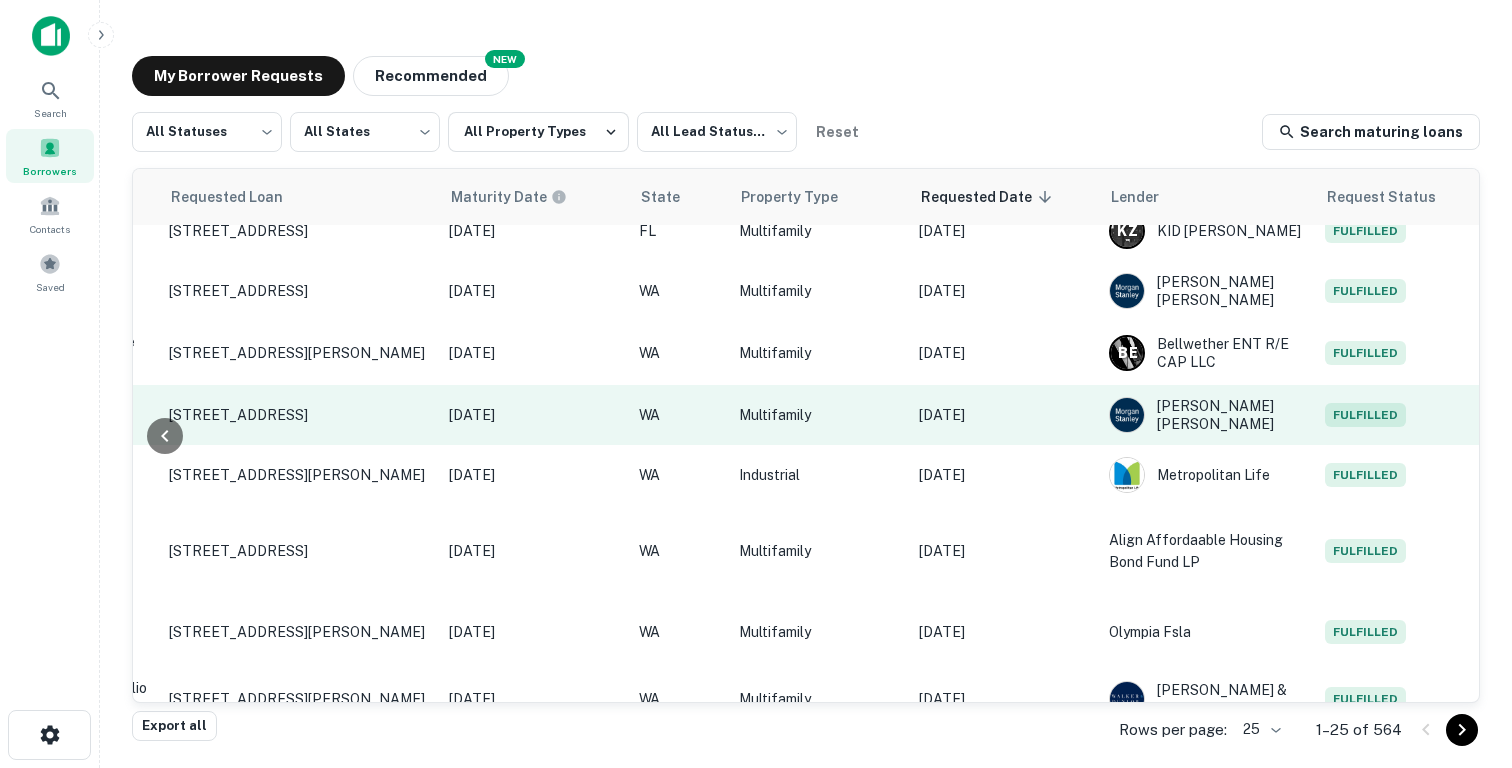 click on "Multifamily" at bounding box center [819, 415] 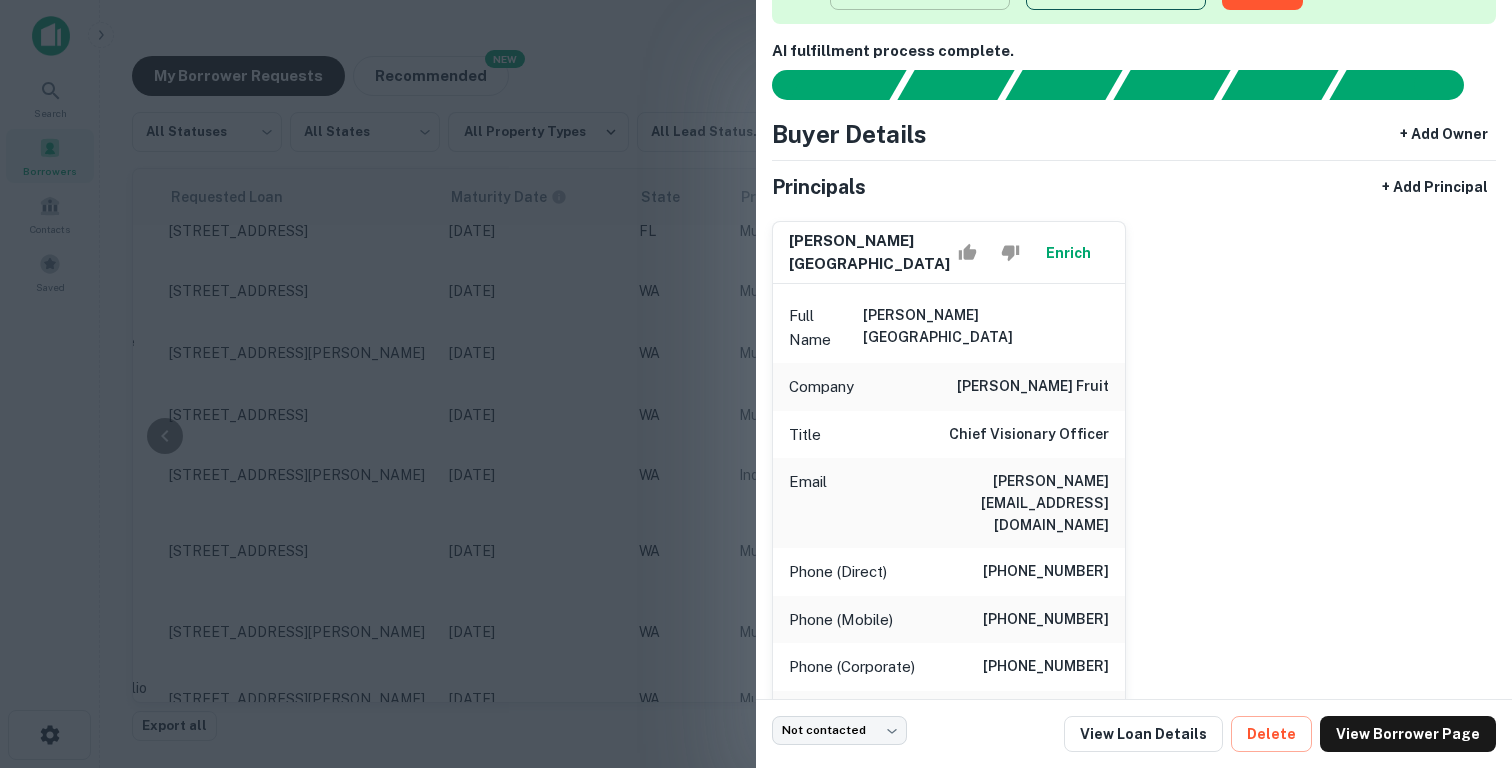 scroll, scrollTop: 481, scrollLeft: 0, axis: vertical 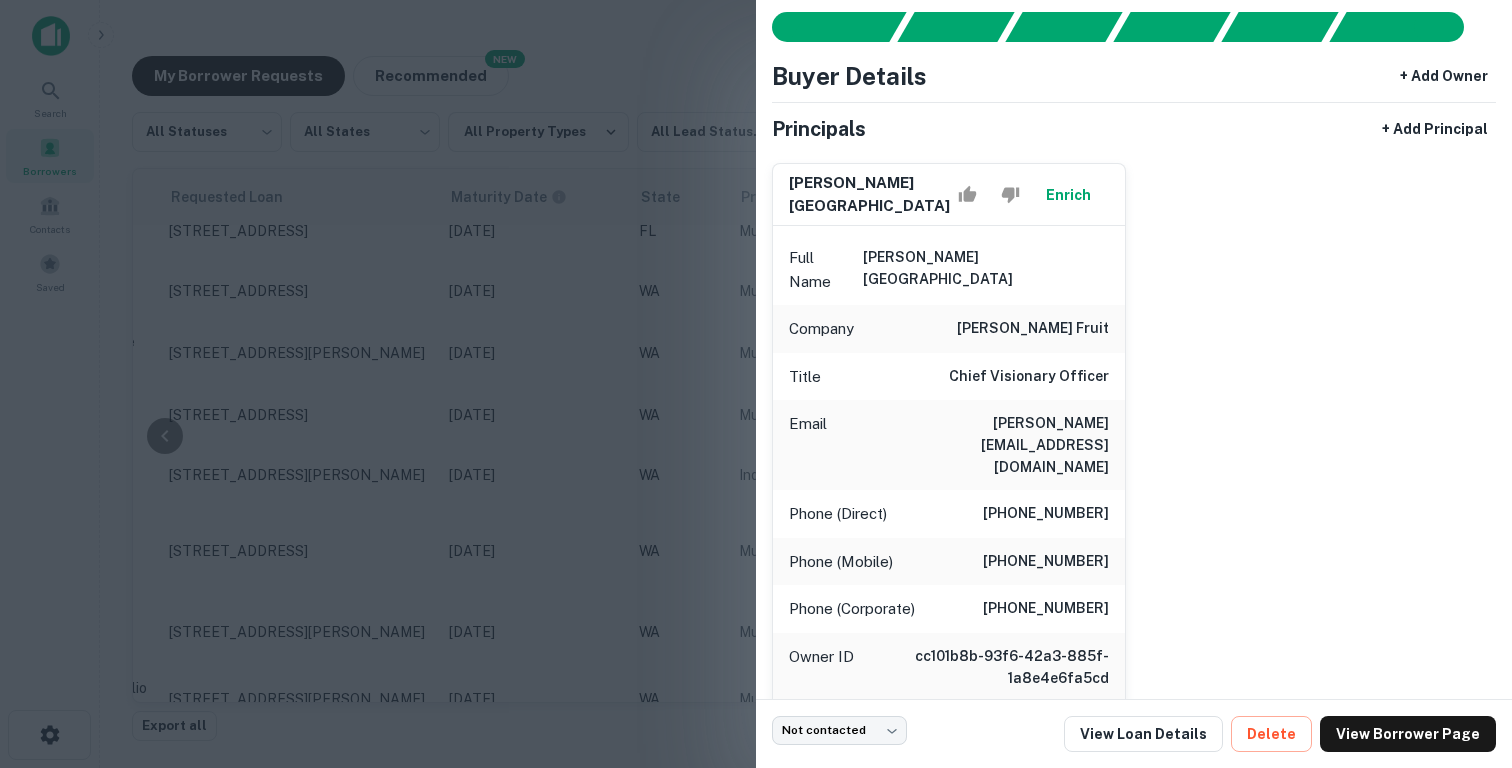 click at bounding box center (756, 384) 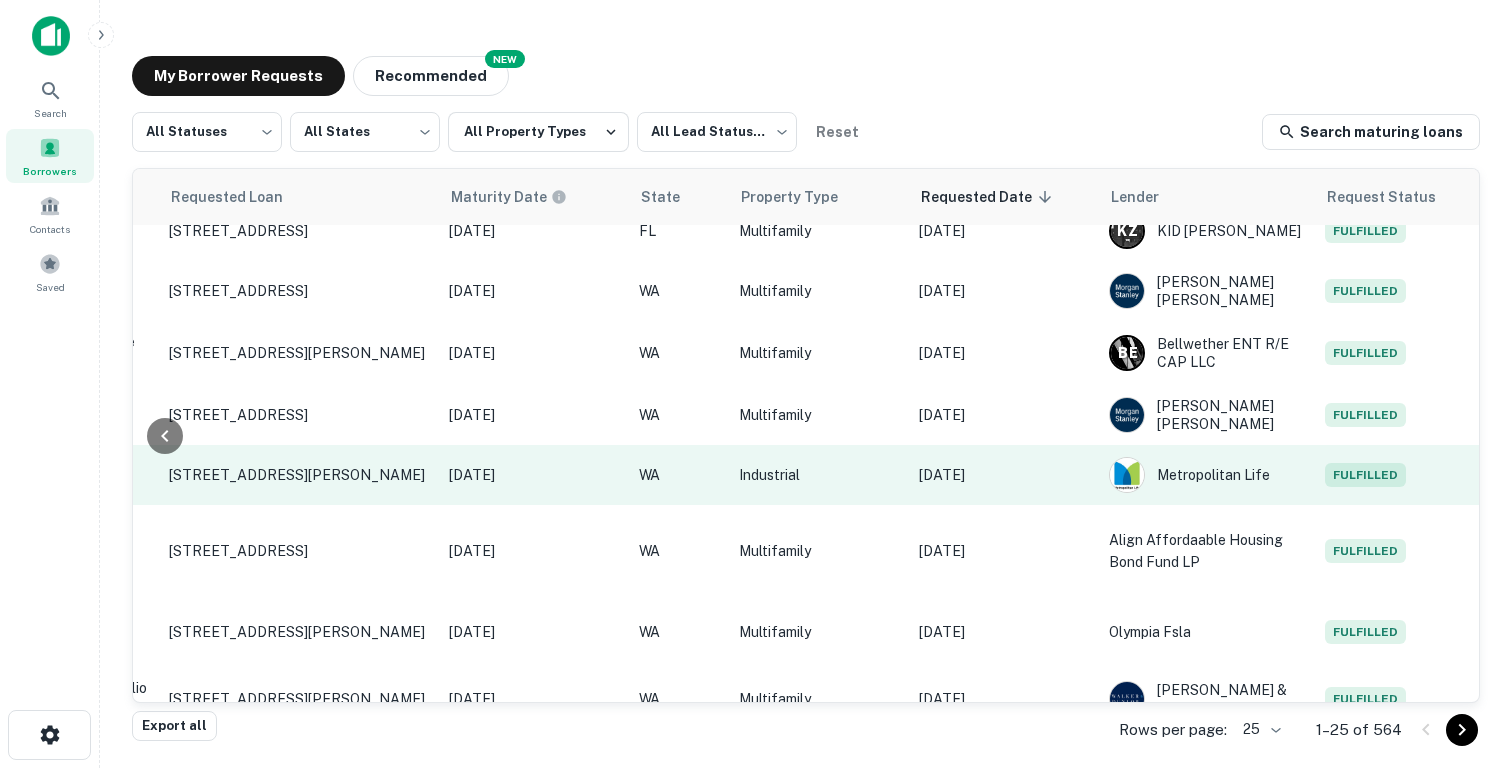 click on "WA" at bounding box center (679, 475) 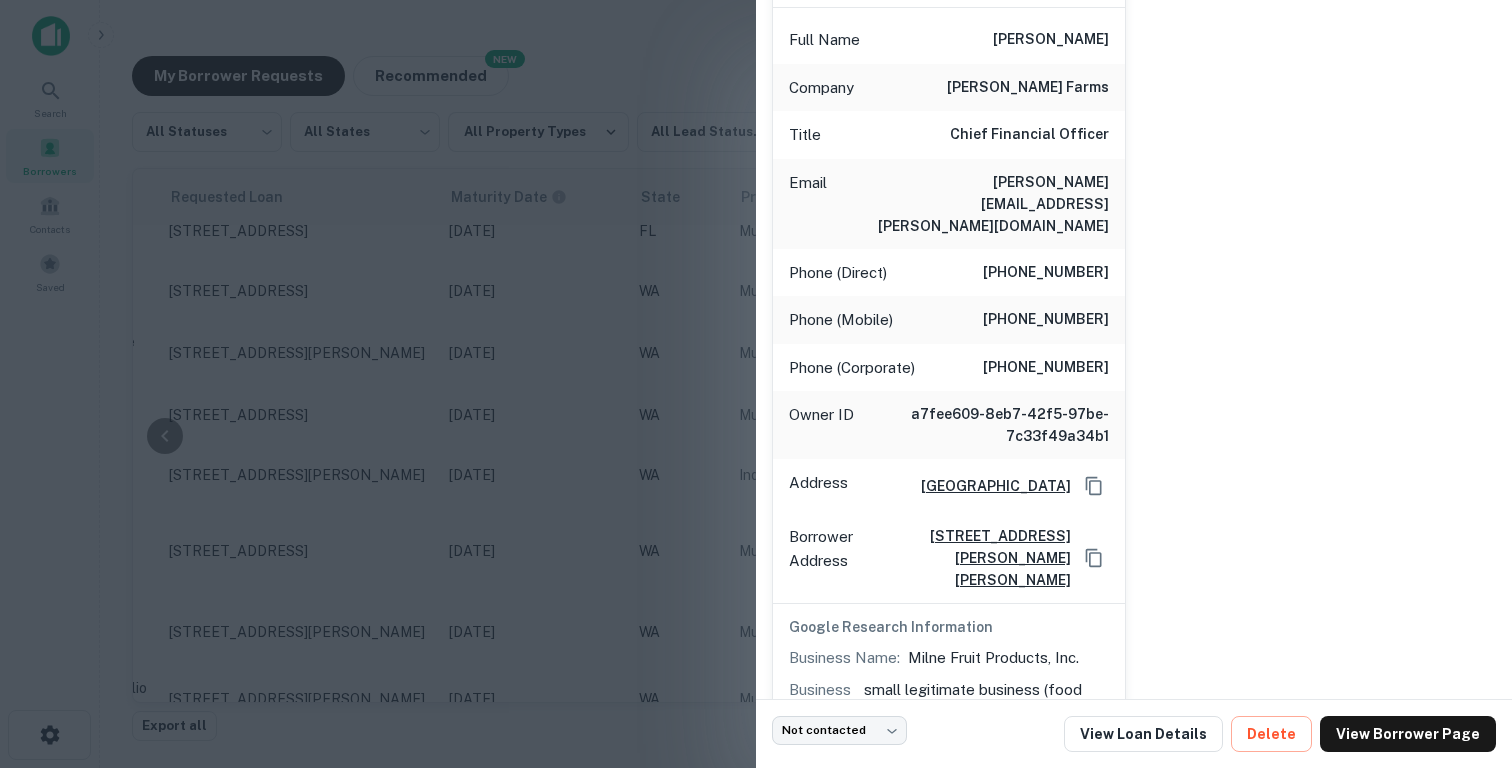 scroll, scrollTop: 526, scrollLeft: 0, axis: vertical 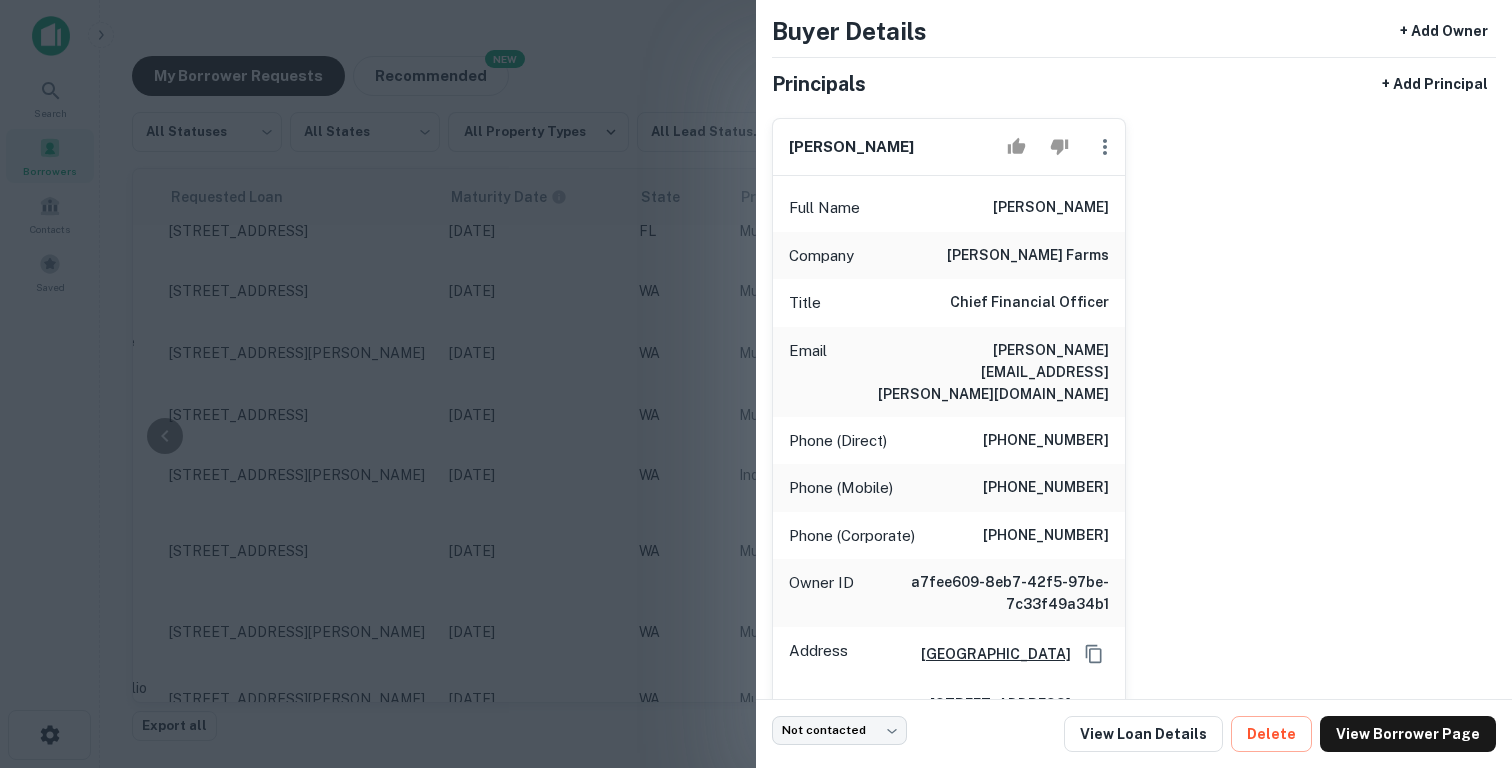 click at bounding box center (756, 384) 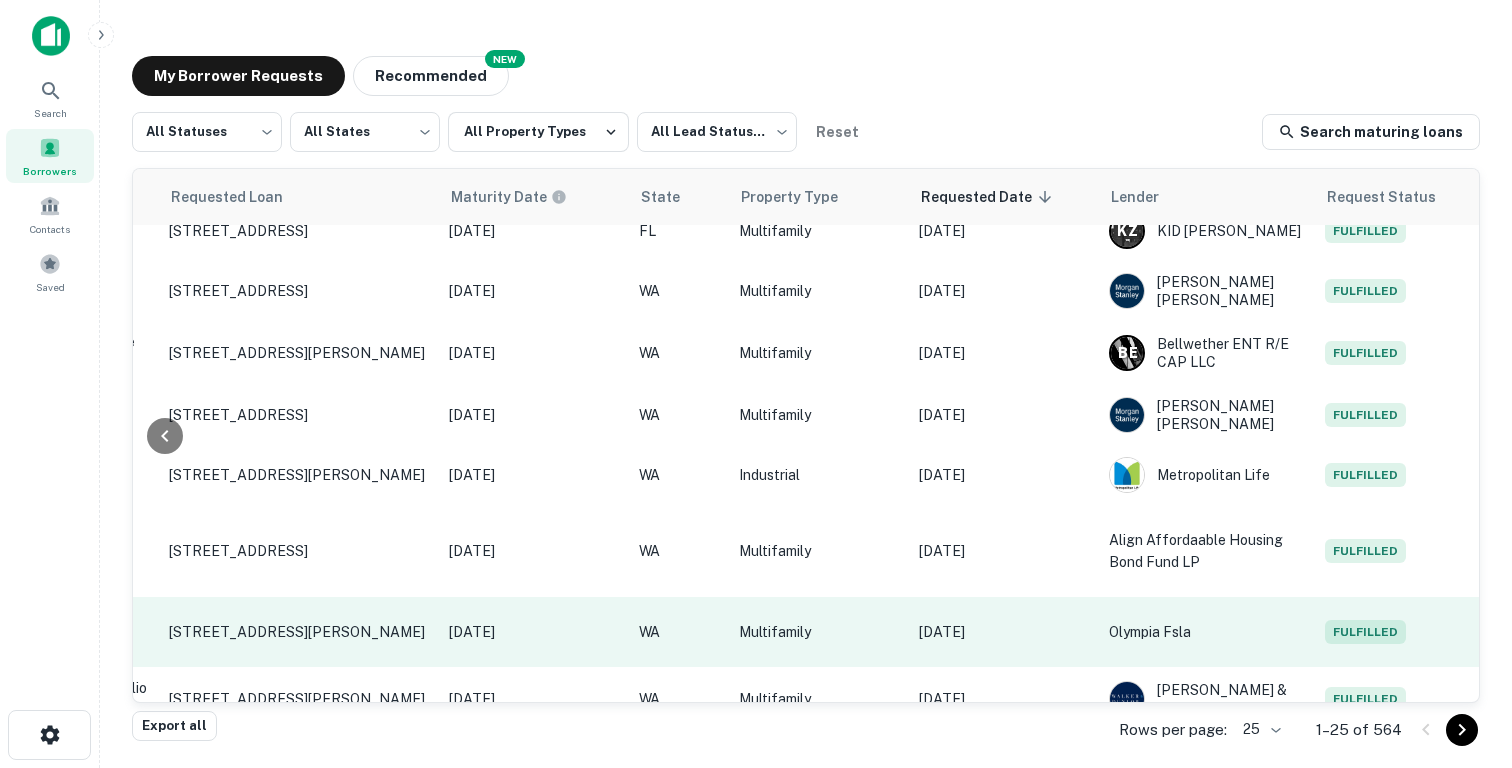 click on "WA" at bounding box center (679, 632) 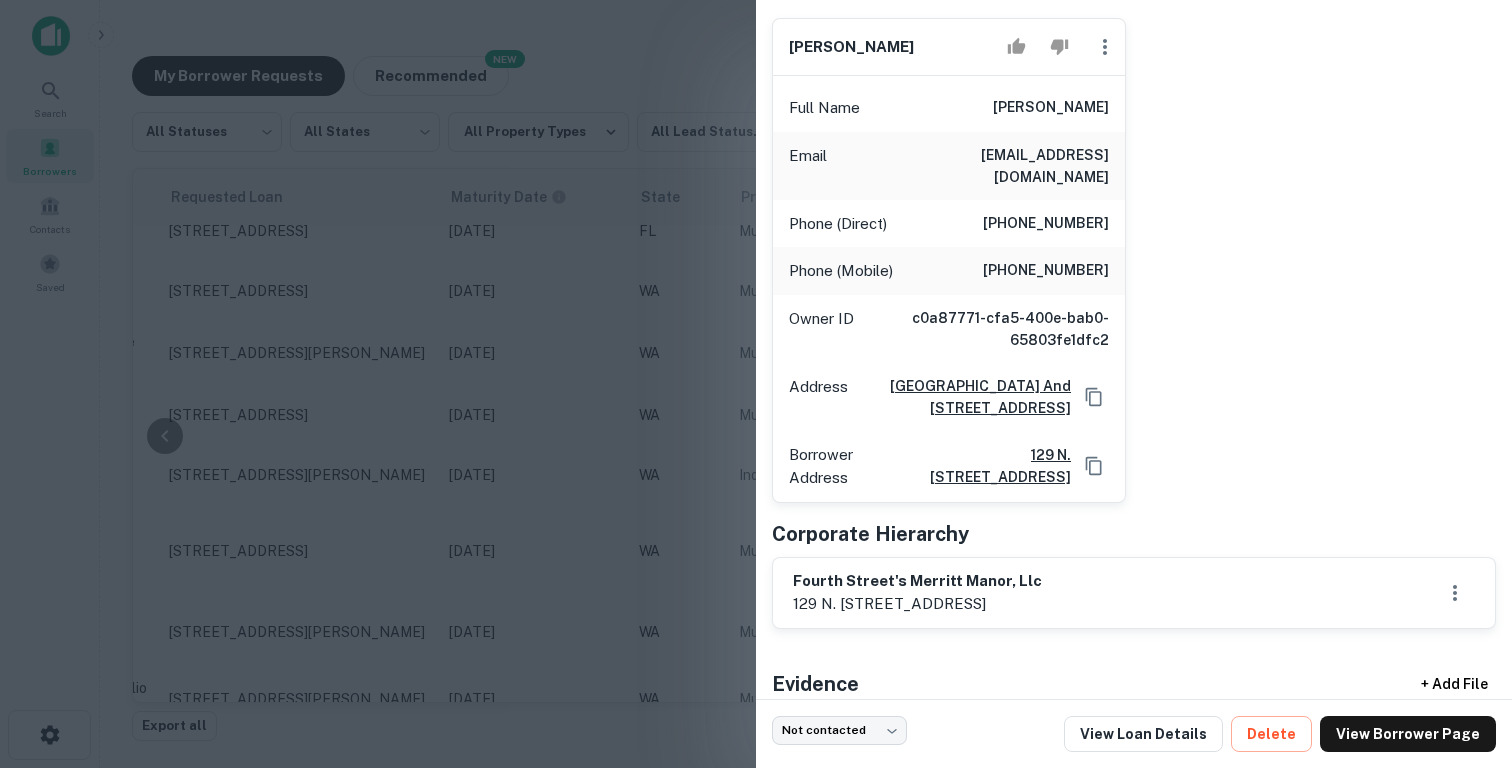 scroll, scrollTop: 623, scrollLeft: 0, axis: vertical 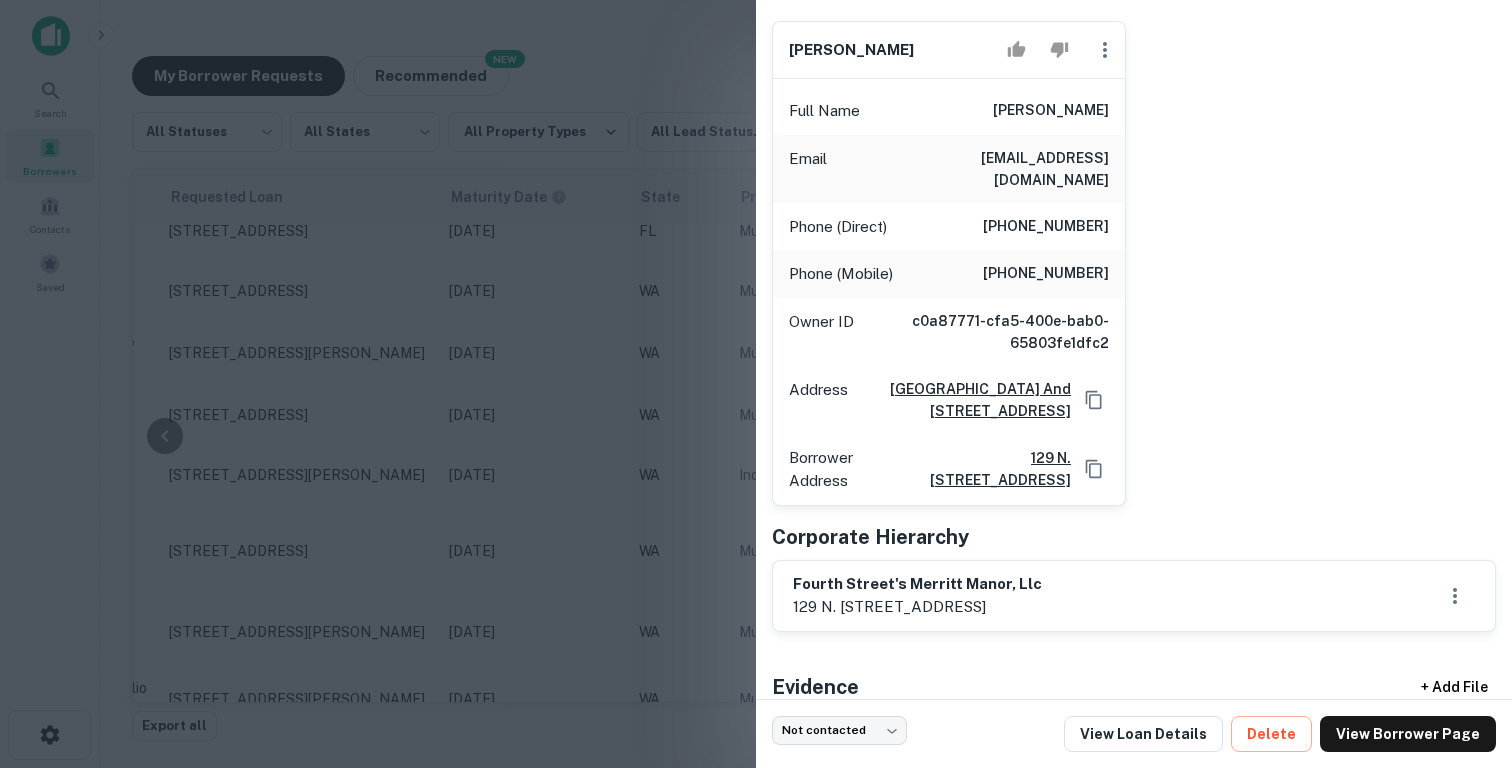 click at bounding box center [756, 384] 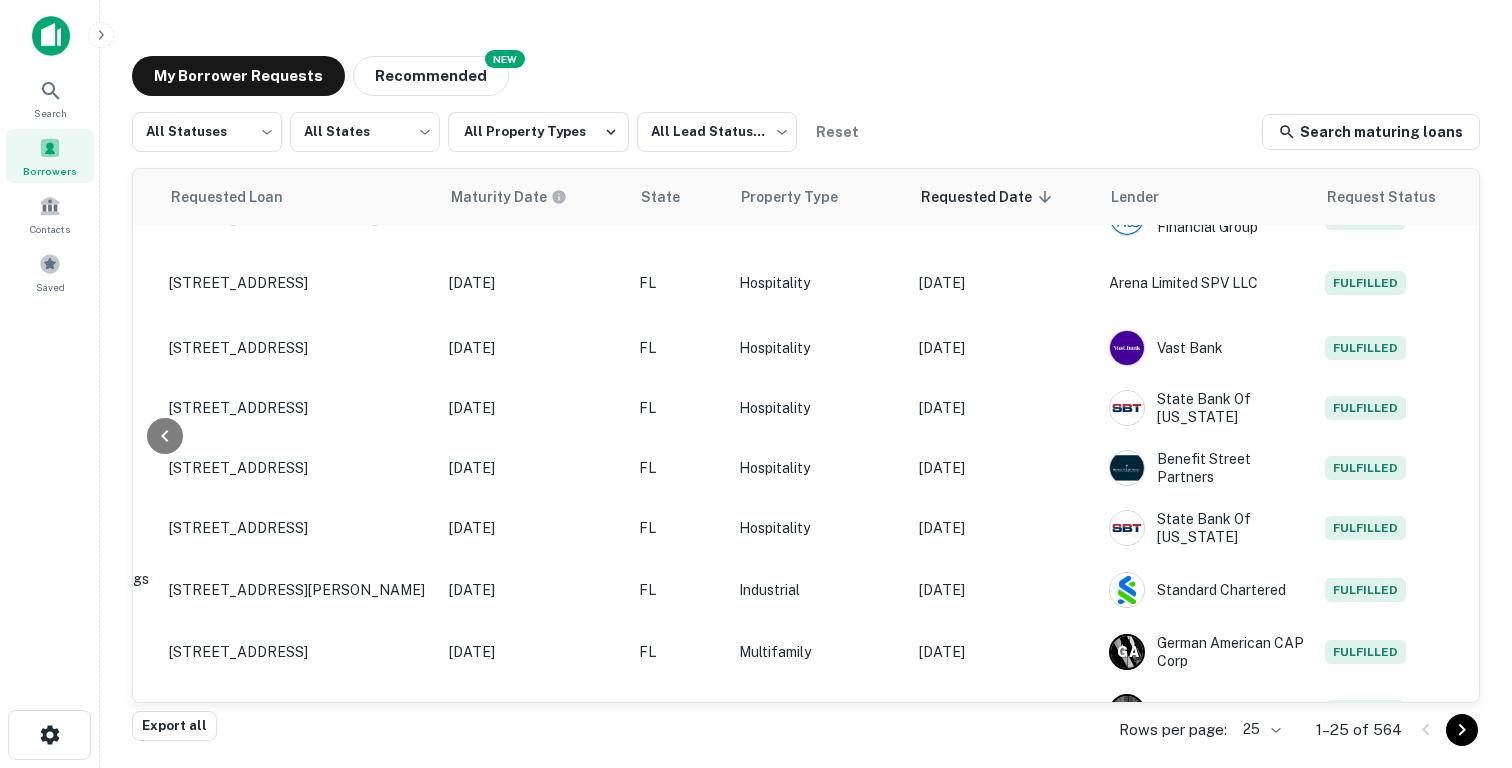 scroll, scrollTop: 0, scrollLeft: 802, axis: horizontal 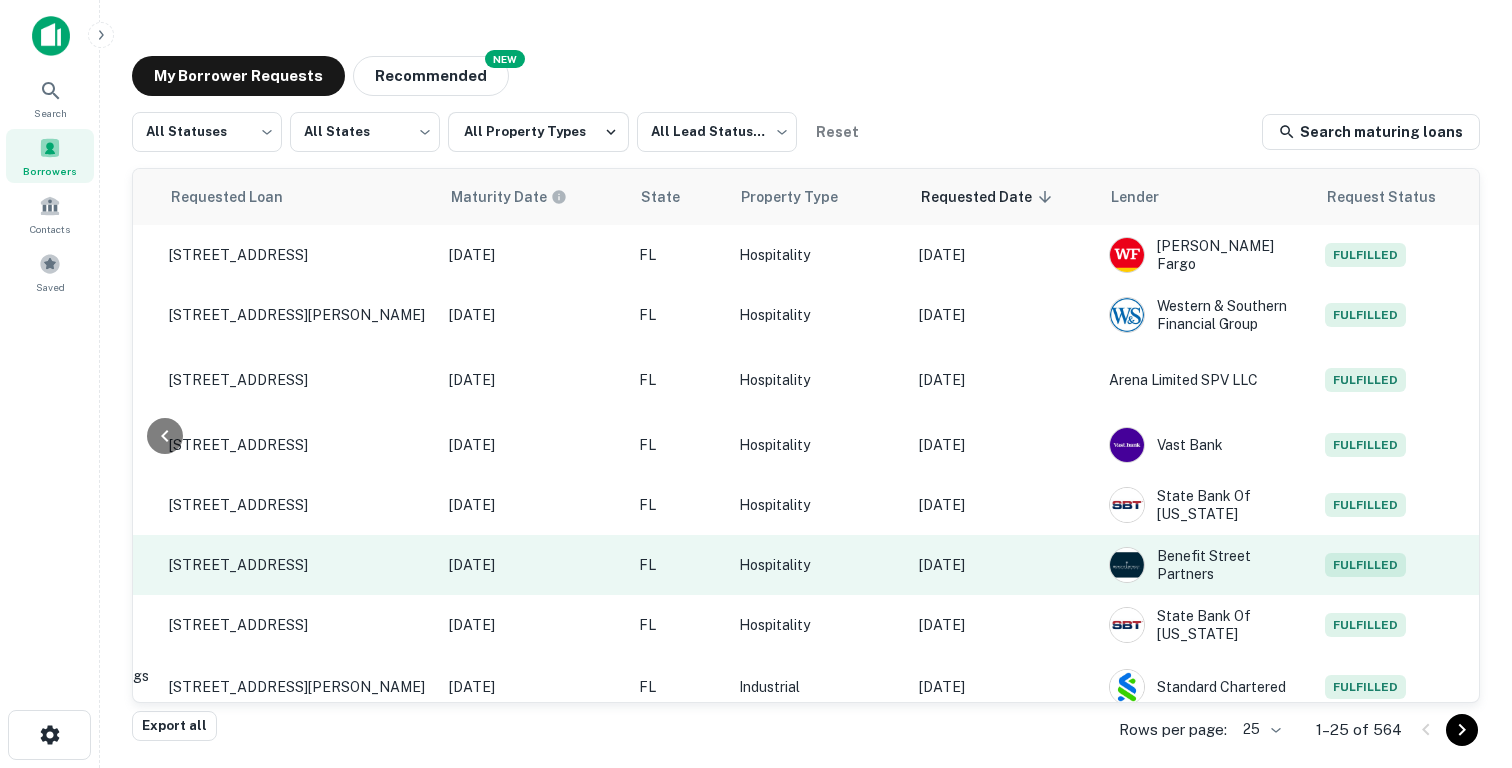 click on "Hospitality" at bounding box center [819, 565] 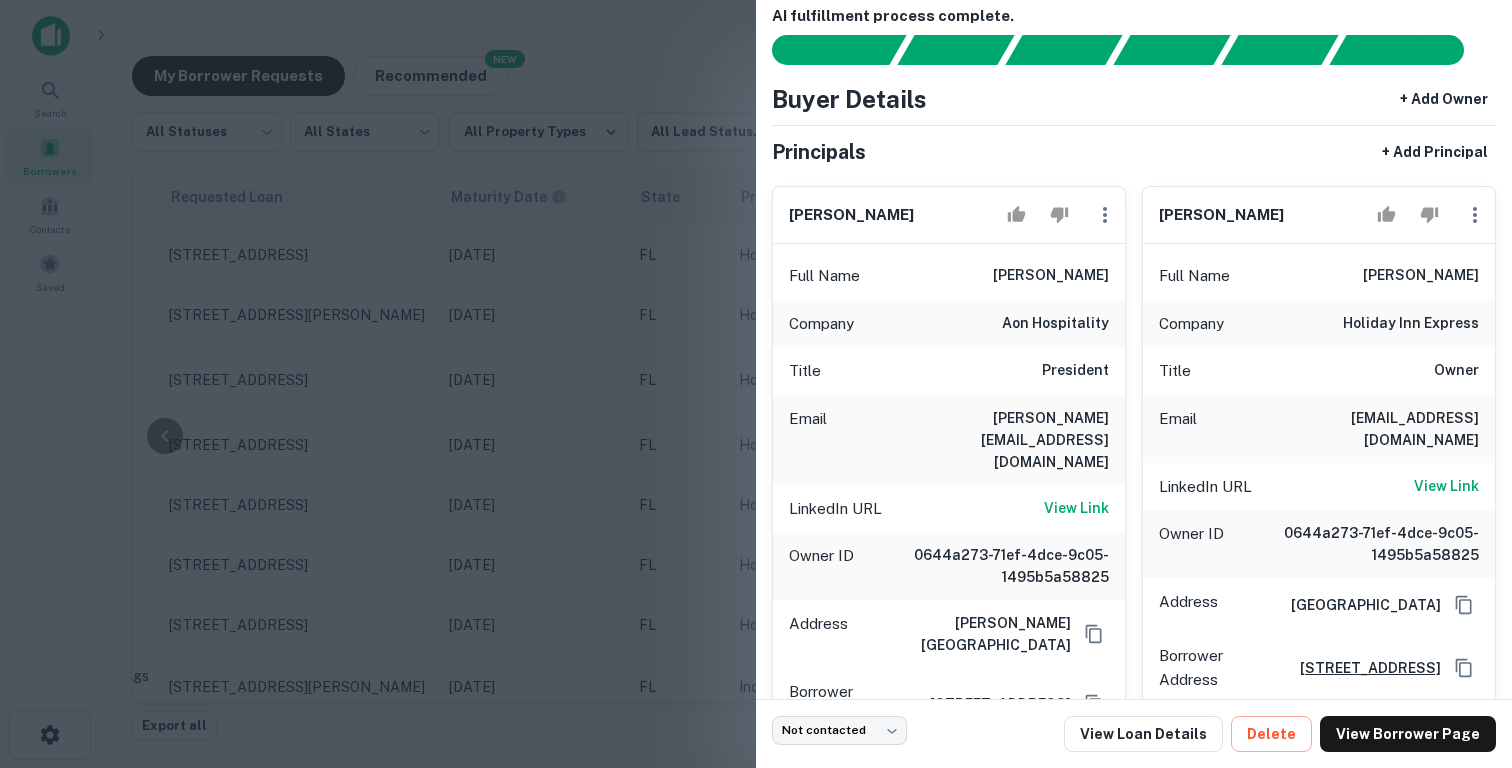scroll, scrollTop: 552, scrollLeft: 0, axis: vertical 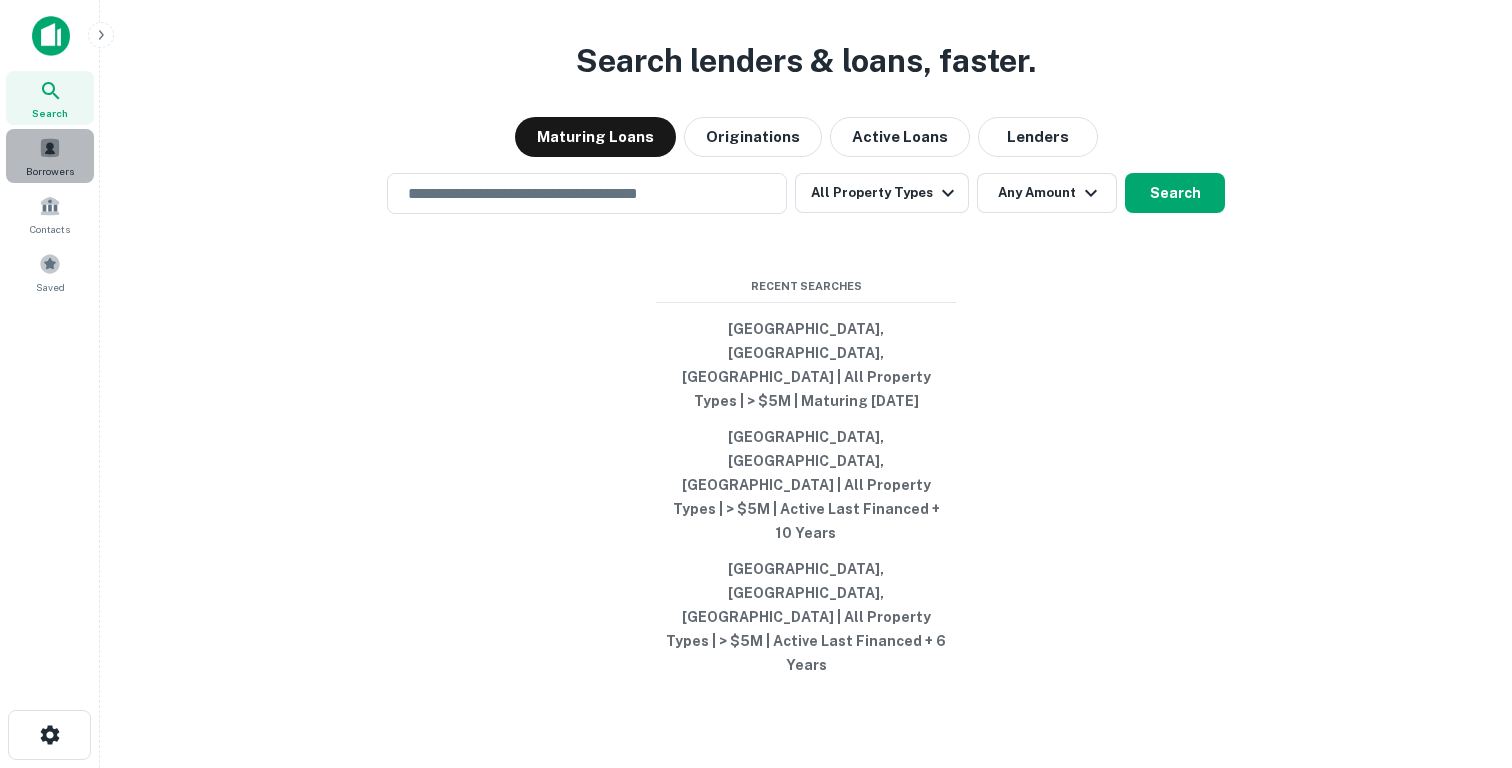 click at bounding box center [50, 148] 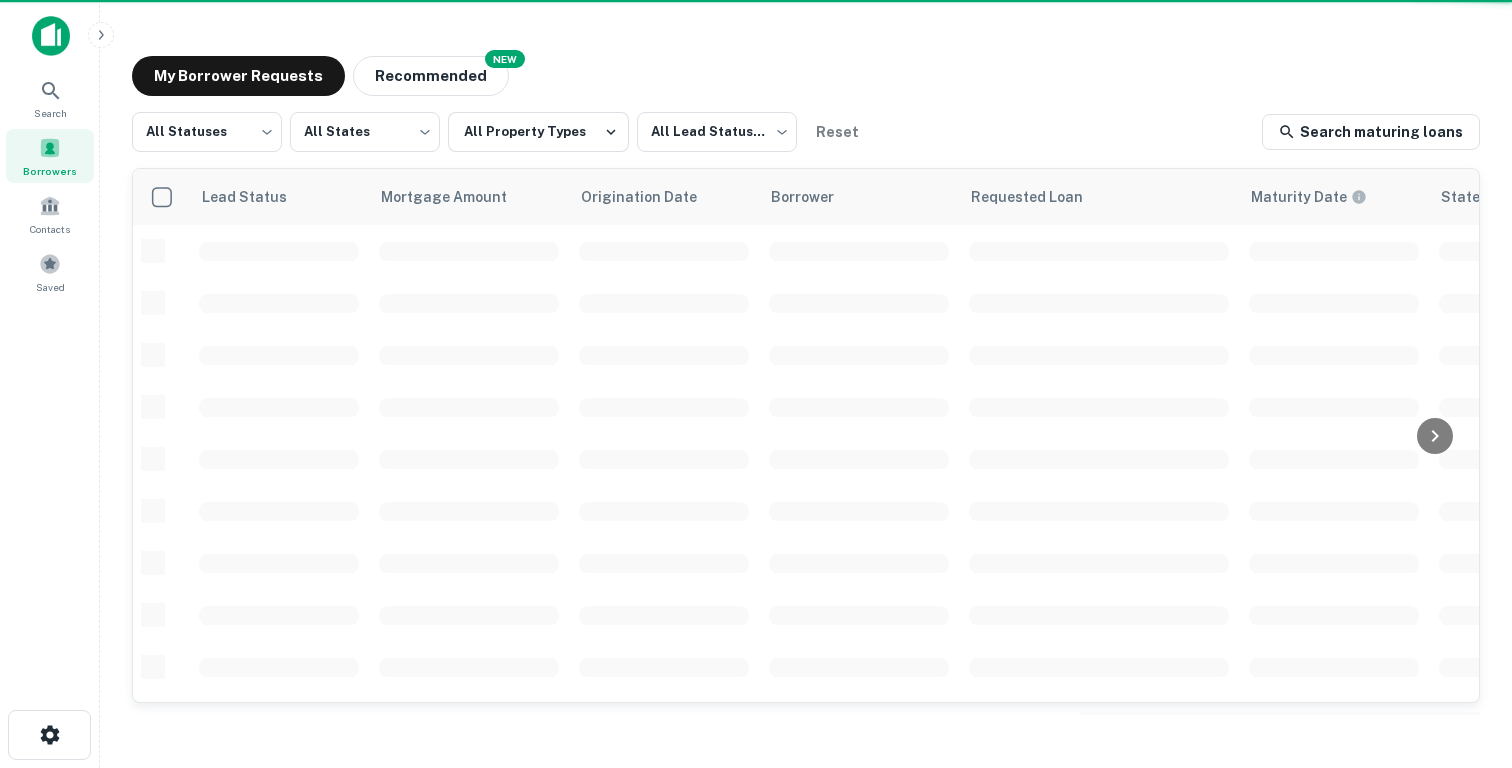 scroll, scrollTop: 0, scrollLeft: 0, axis: both 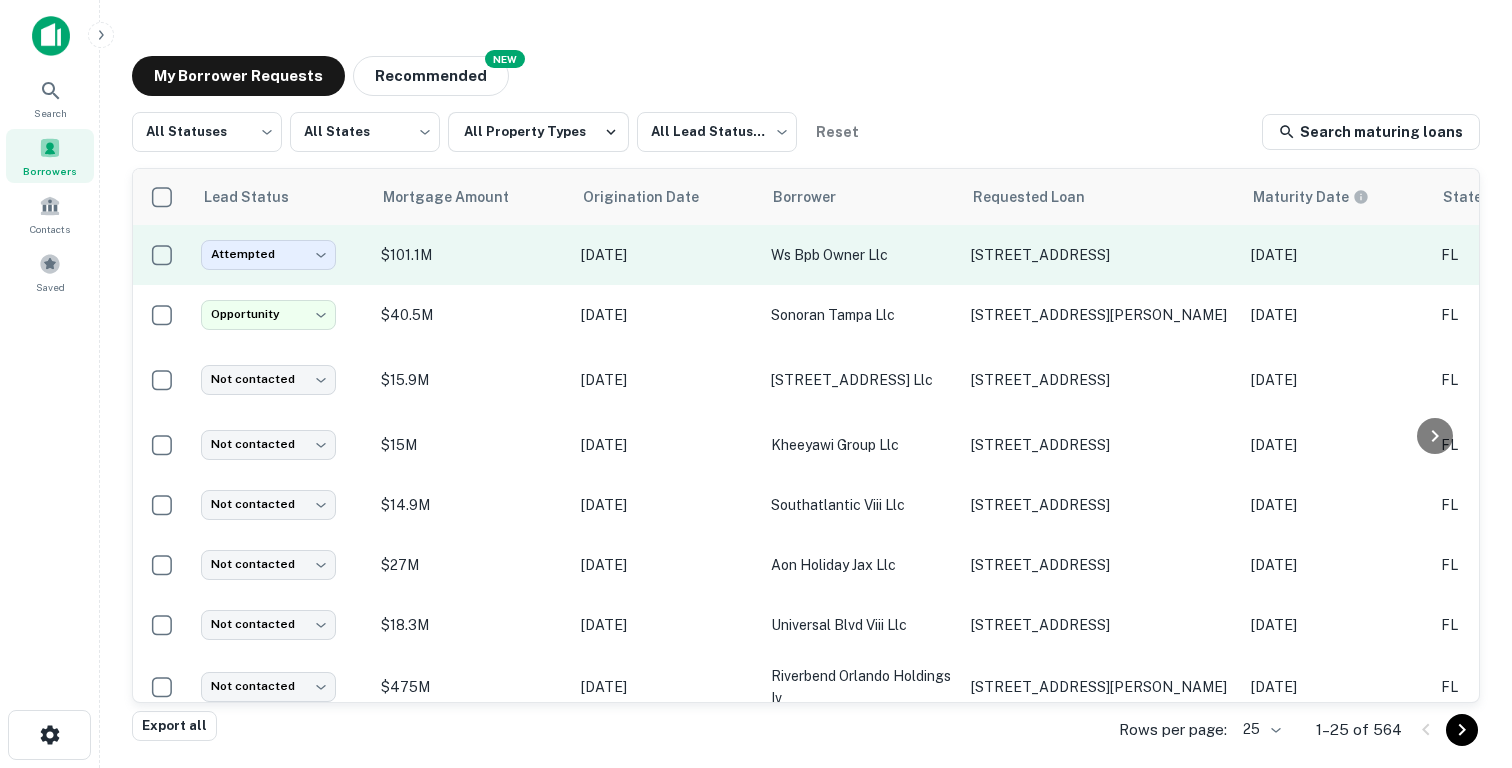 click on "$101.1M" at bounding box center [471, 255] 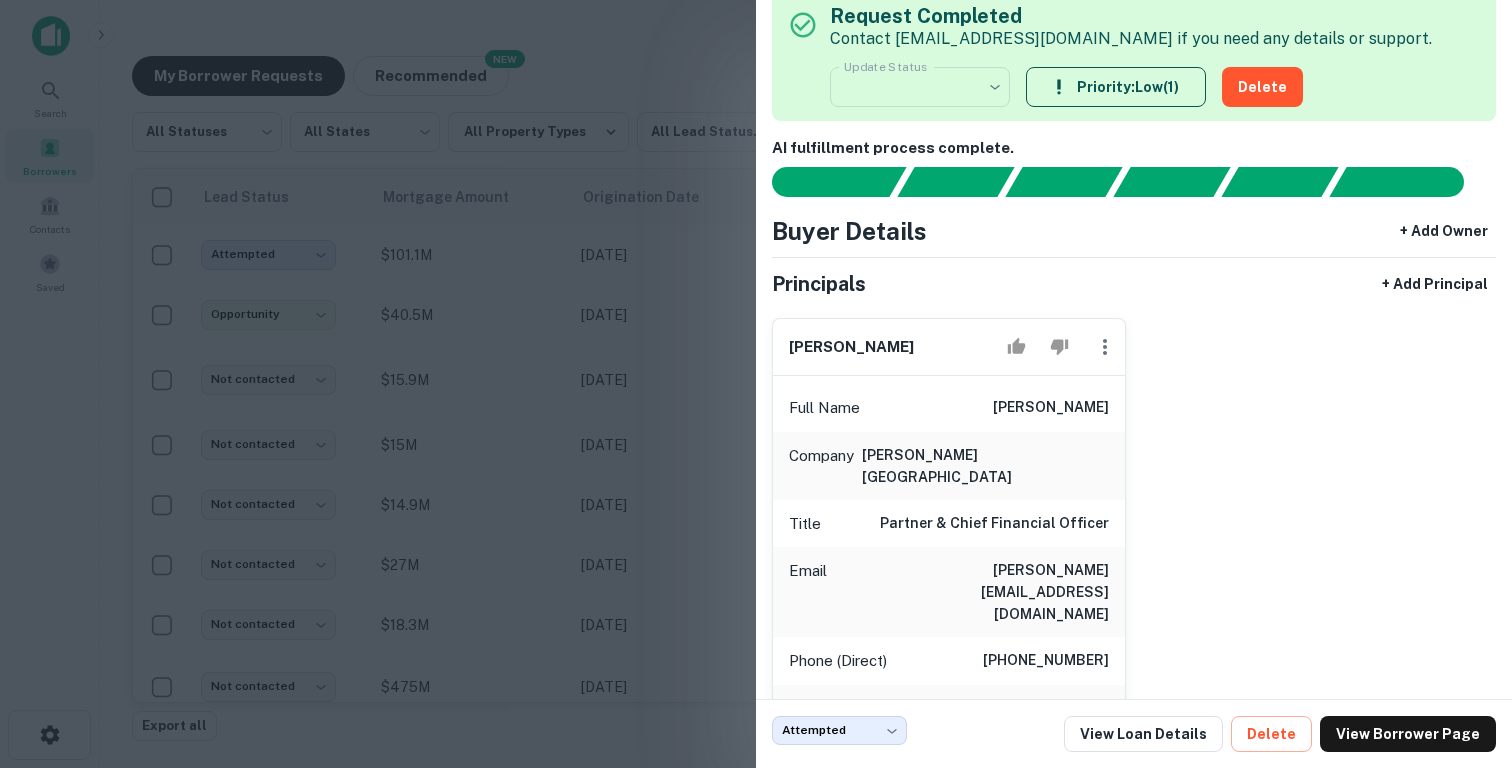 scroll, scrollTop: 729, scrollLeft: 0, axis: vertical 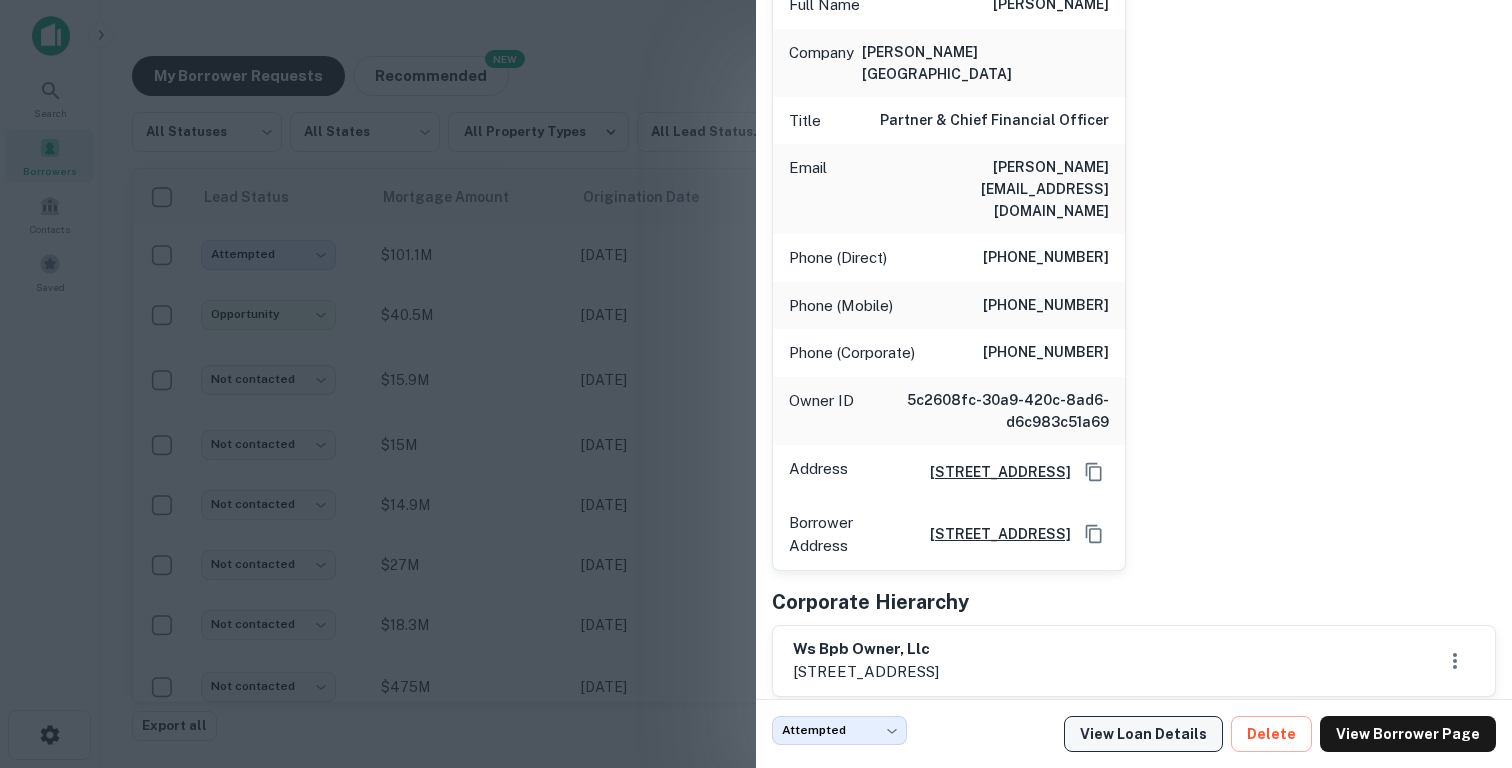 click on "View Loan Details" at bounding box center [1143, 734] 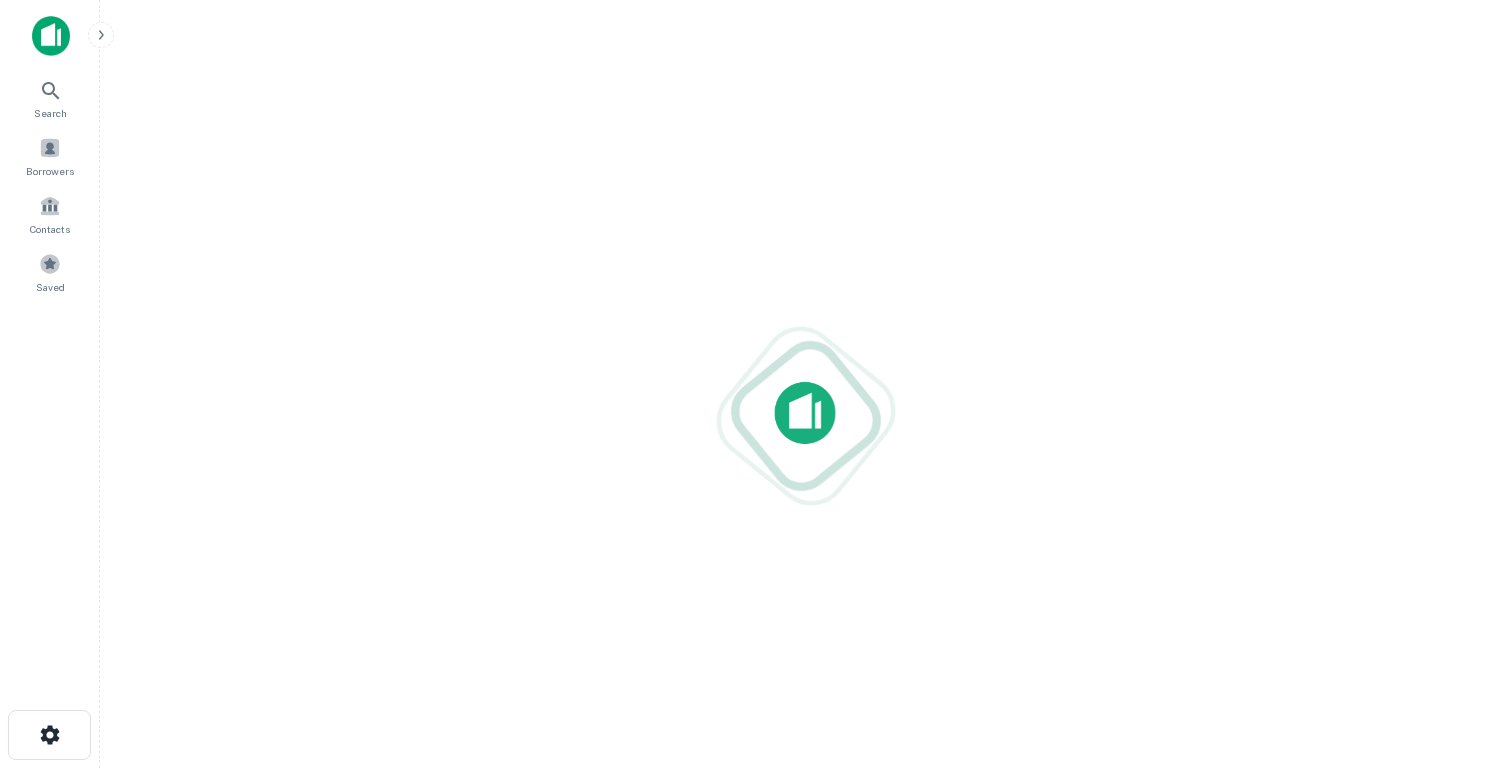 scroll, scrollTop: 0, scrollLeft: 0, axis: both 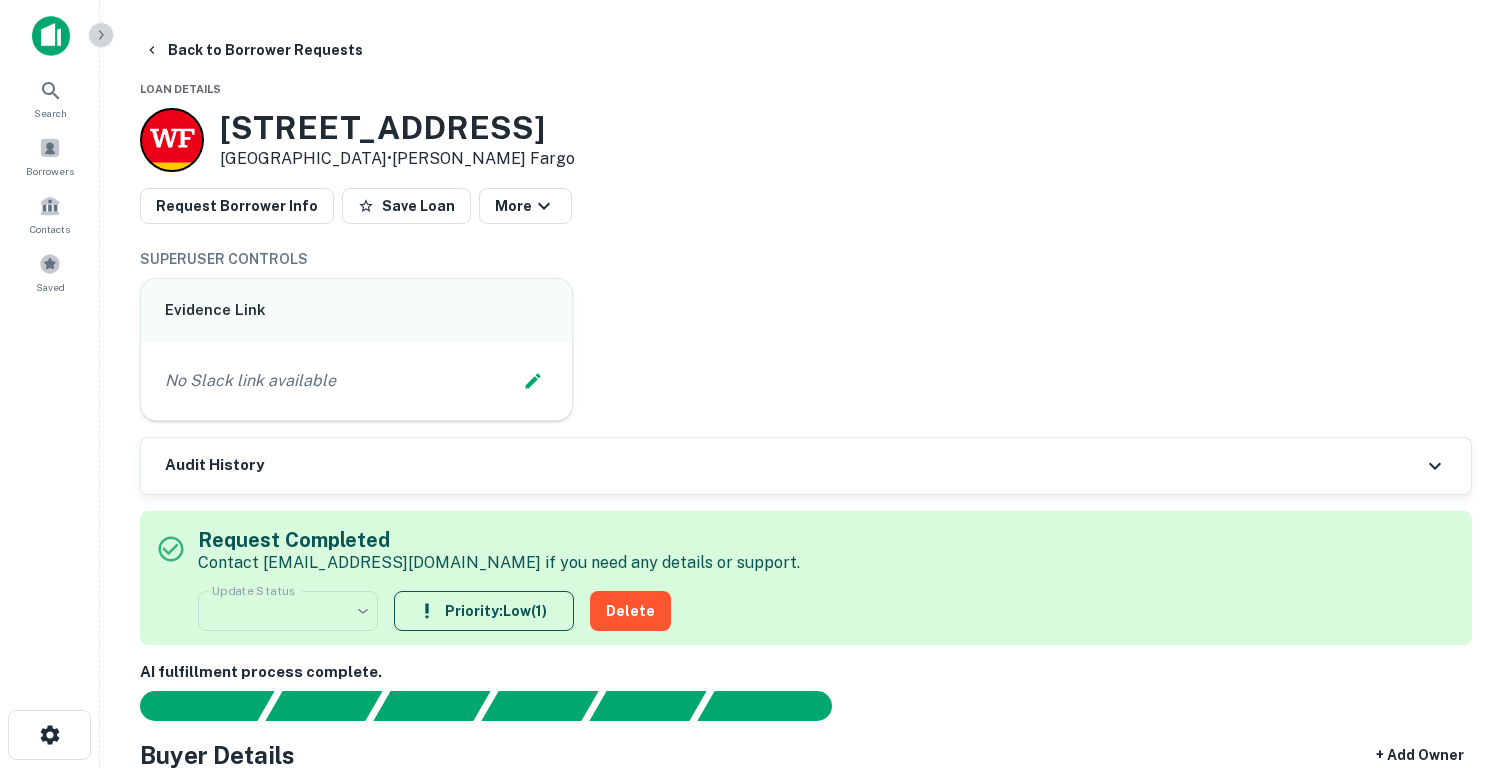 click 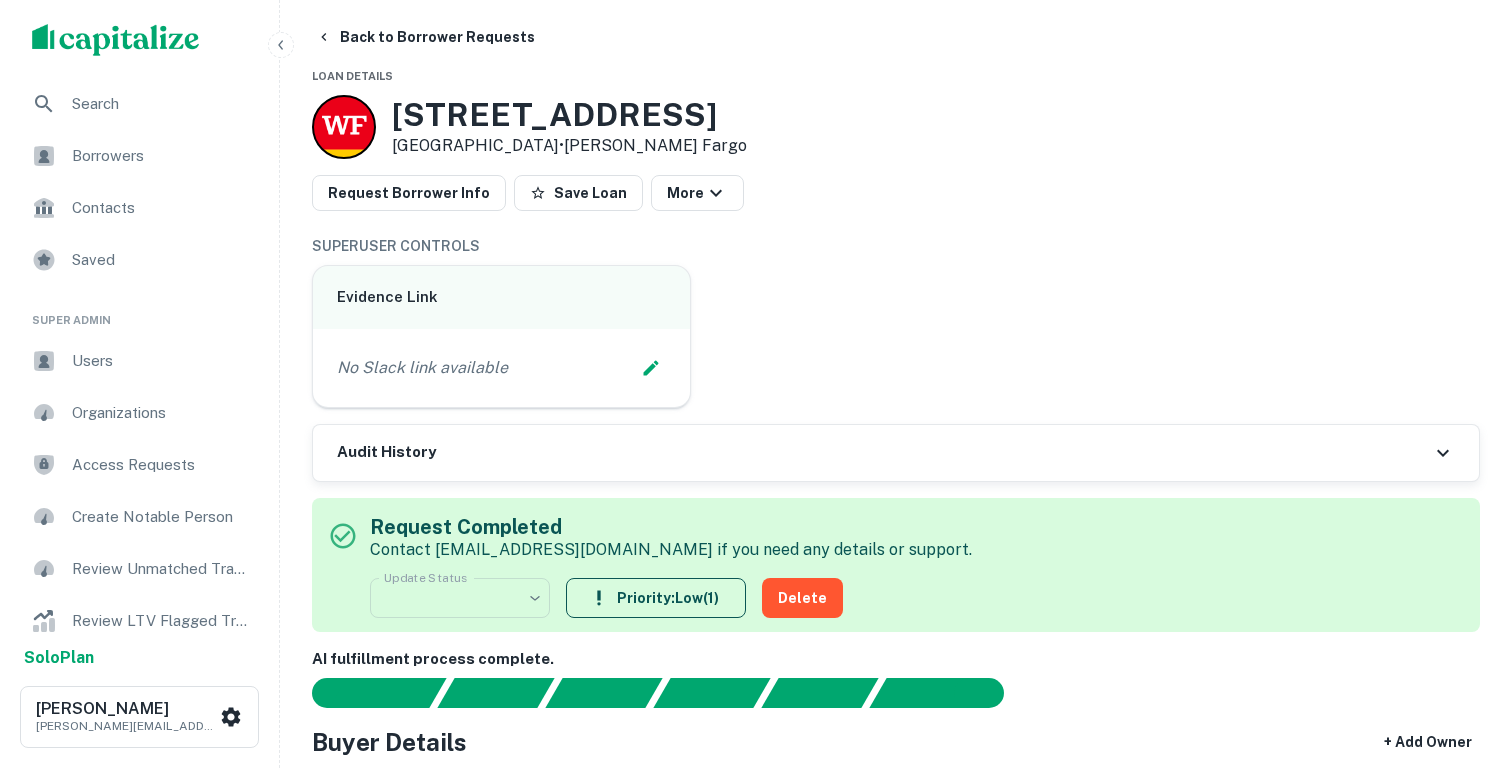scroll, scrollTop: 0, scrollLeft: 0, axis: both 